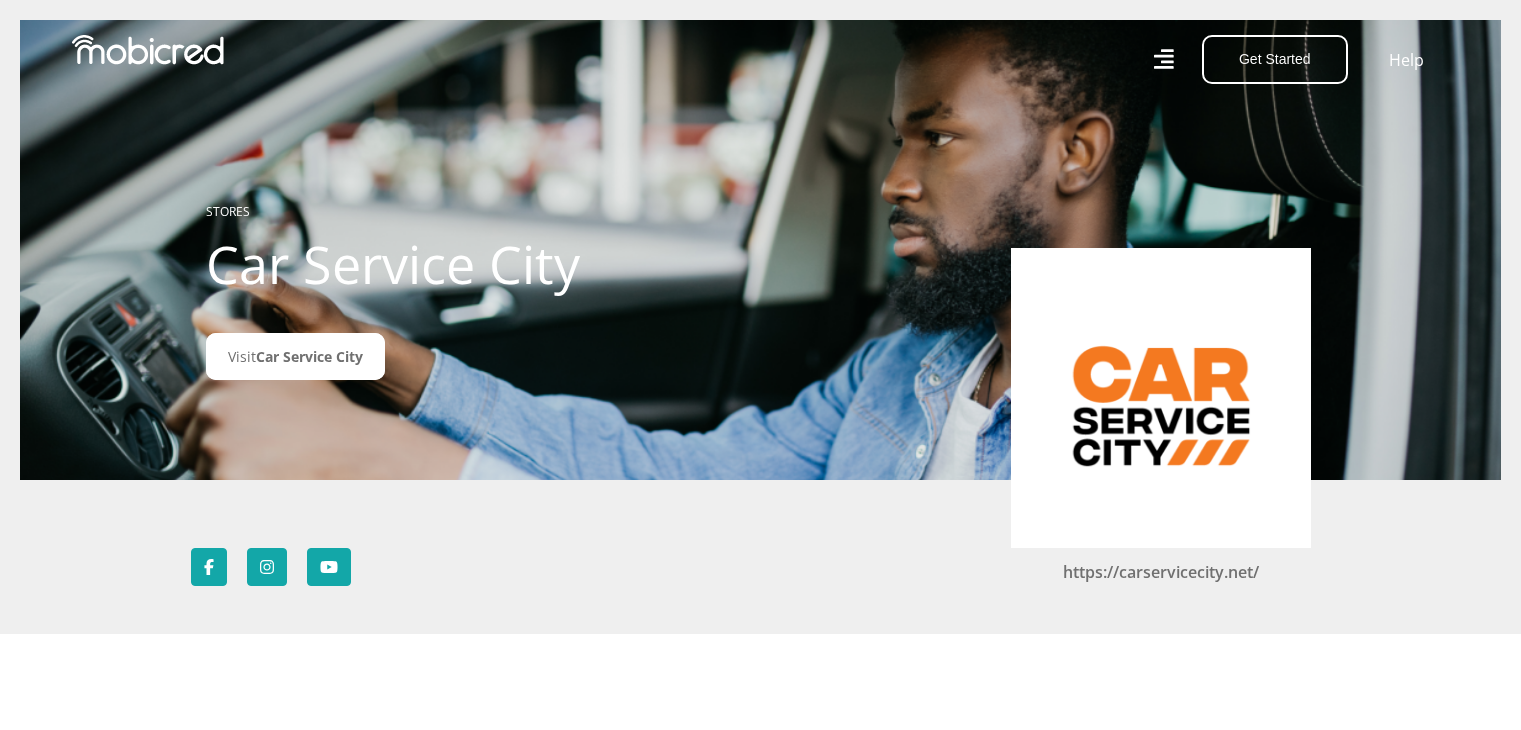 scroll, scrollTop: 0, scrollLeft: 0, axis: both 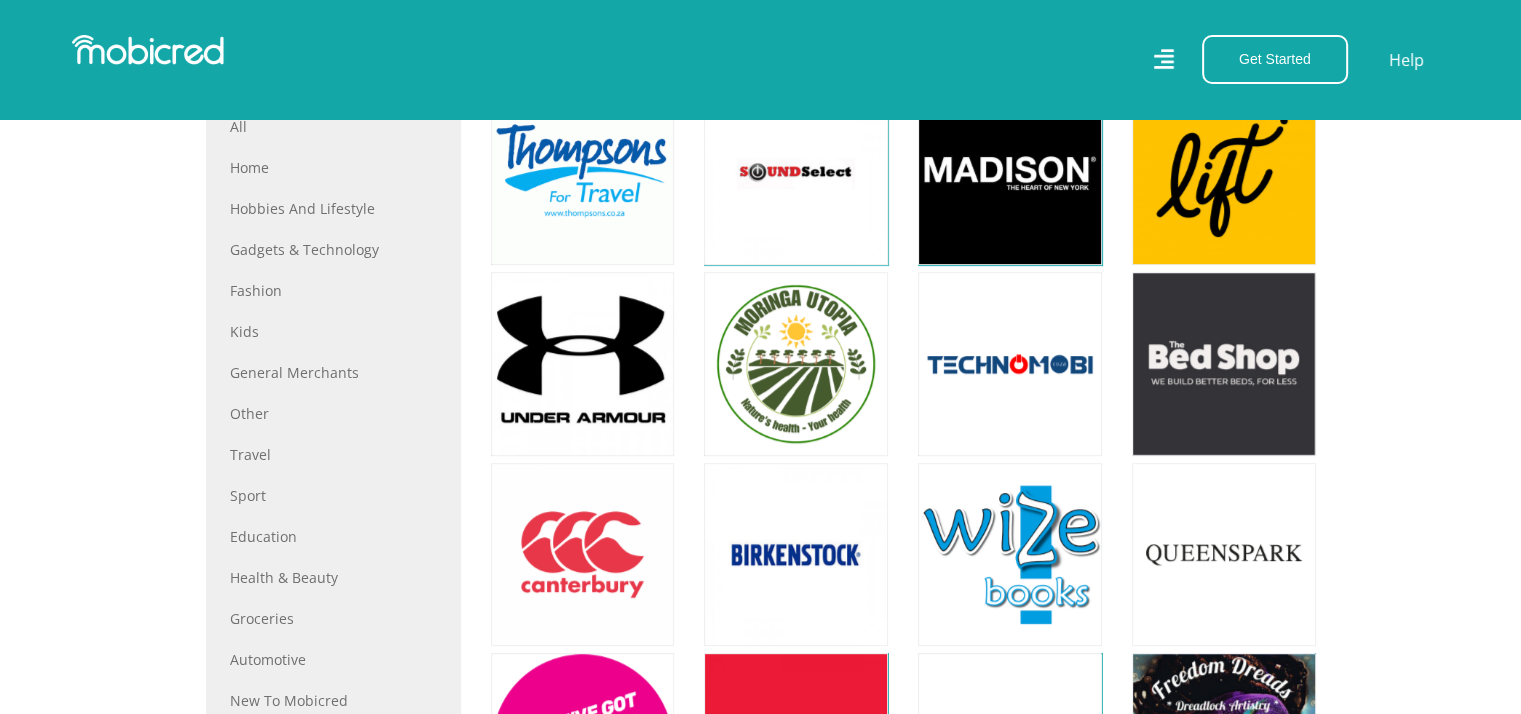 click on "Gadgets & Technology" at bounding box center (333, 249) 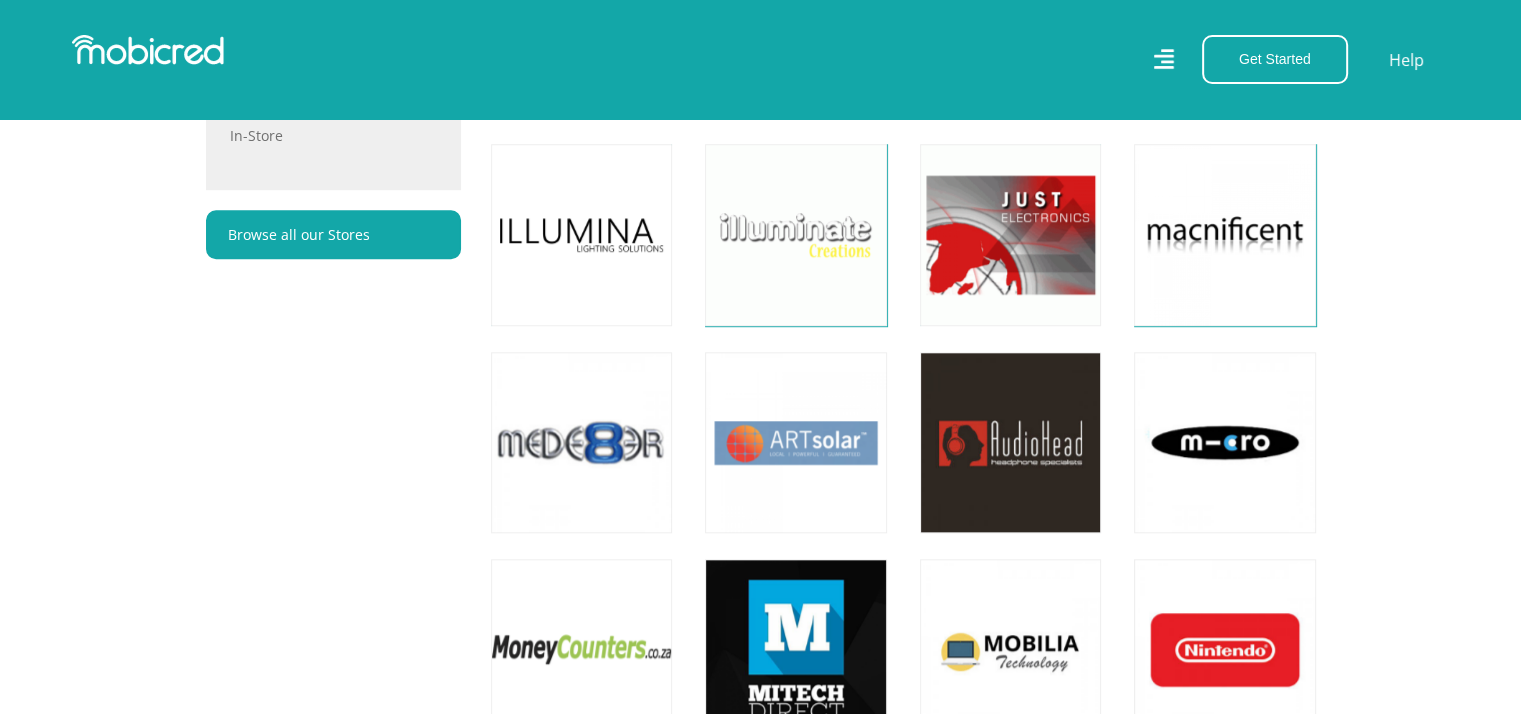 scroll, scrollTop: 1556, scrollLeft: 0, axis: vertical 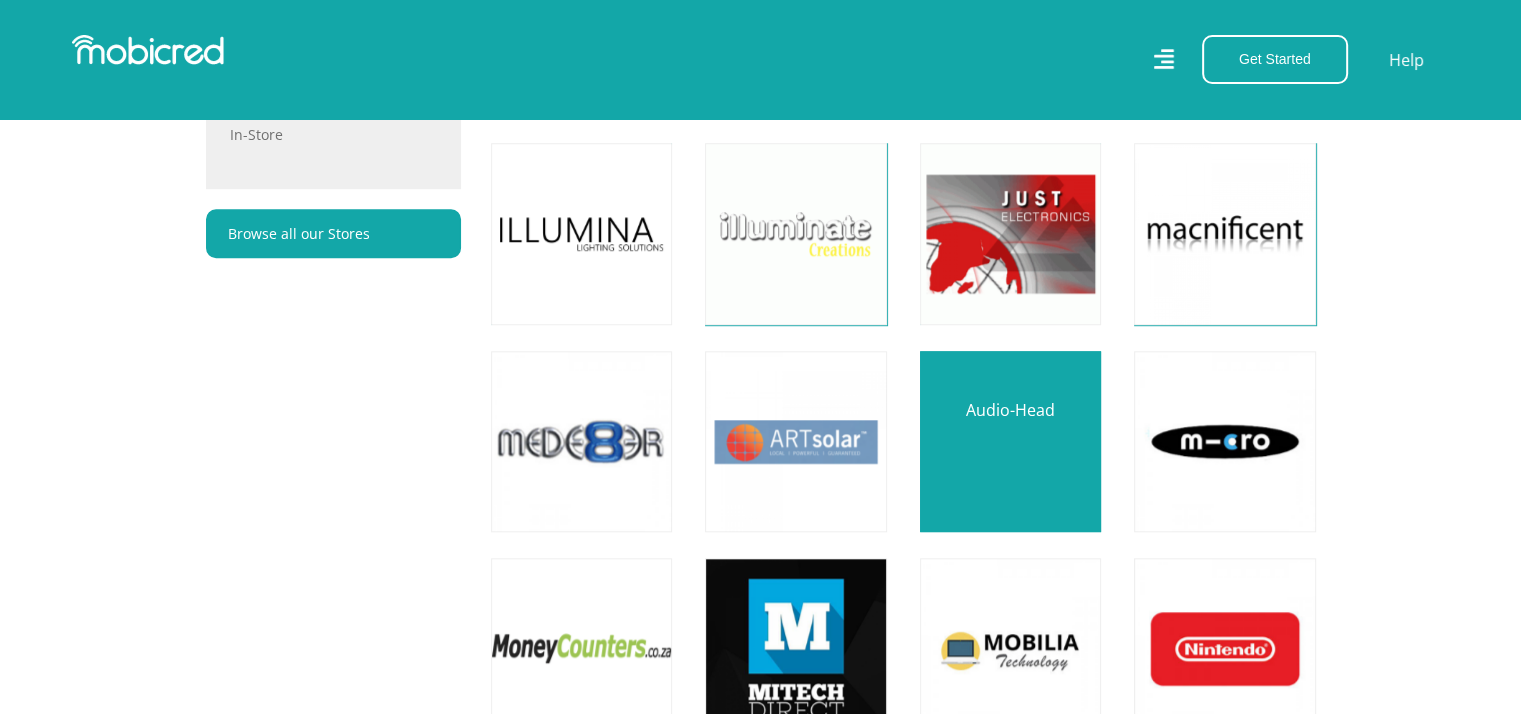 click at bounding box center [1010, 441] 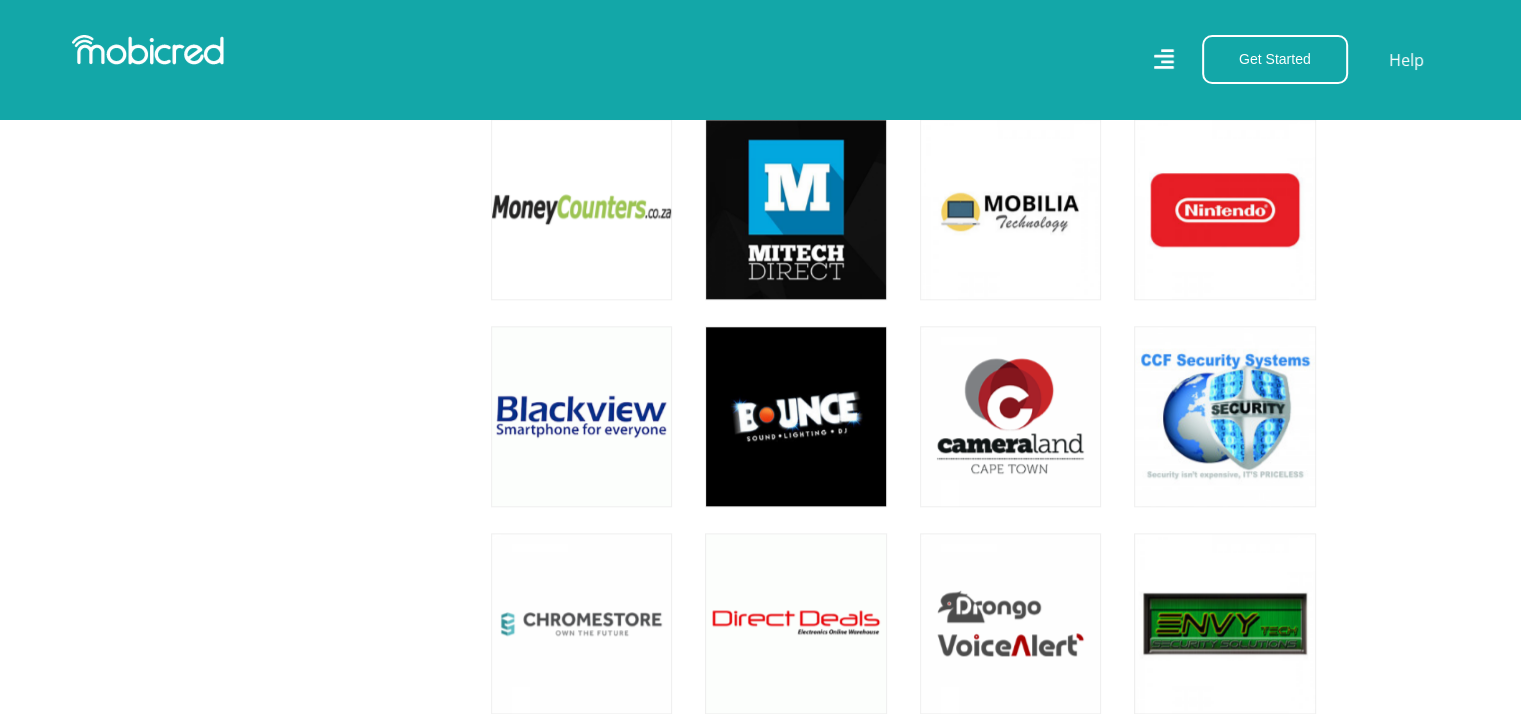 scroll, scrollTop: 2232, scrollLeft: 0, axis: vertical 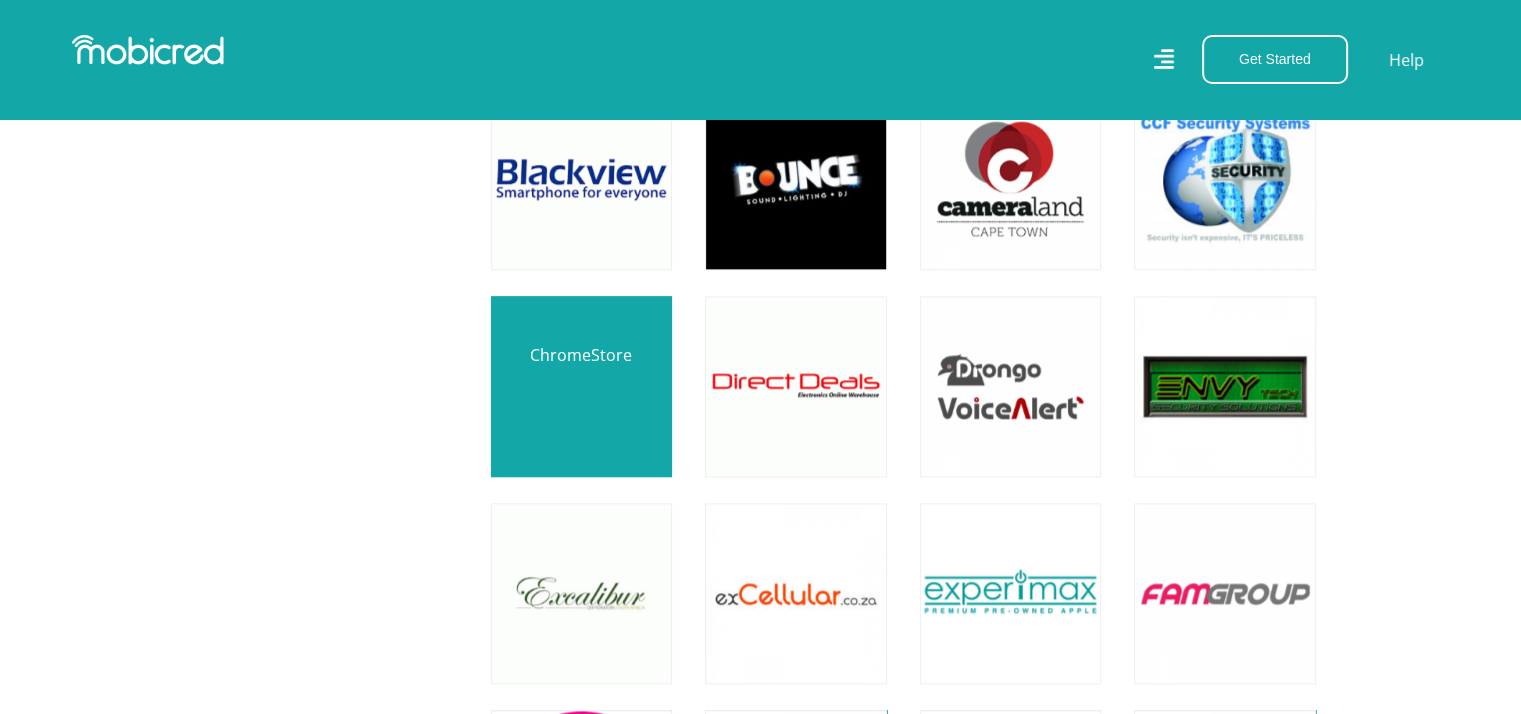 click at bounding box center [581, 386] 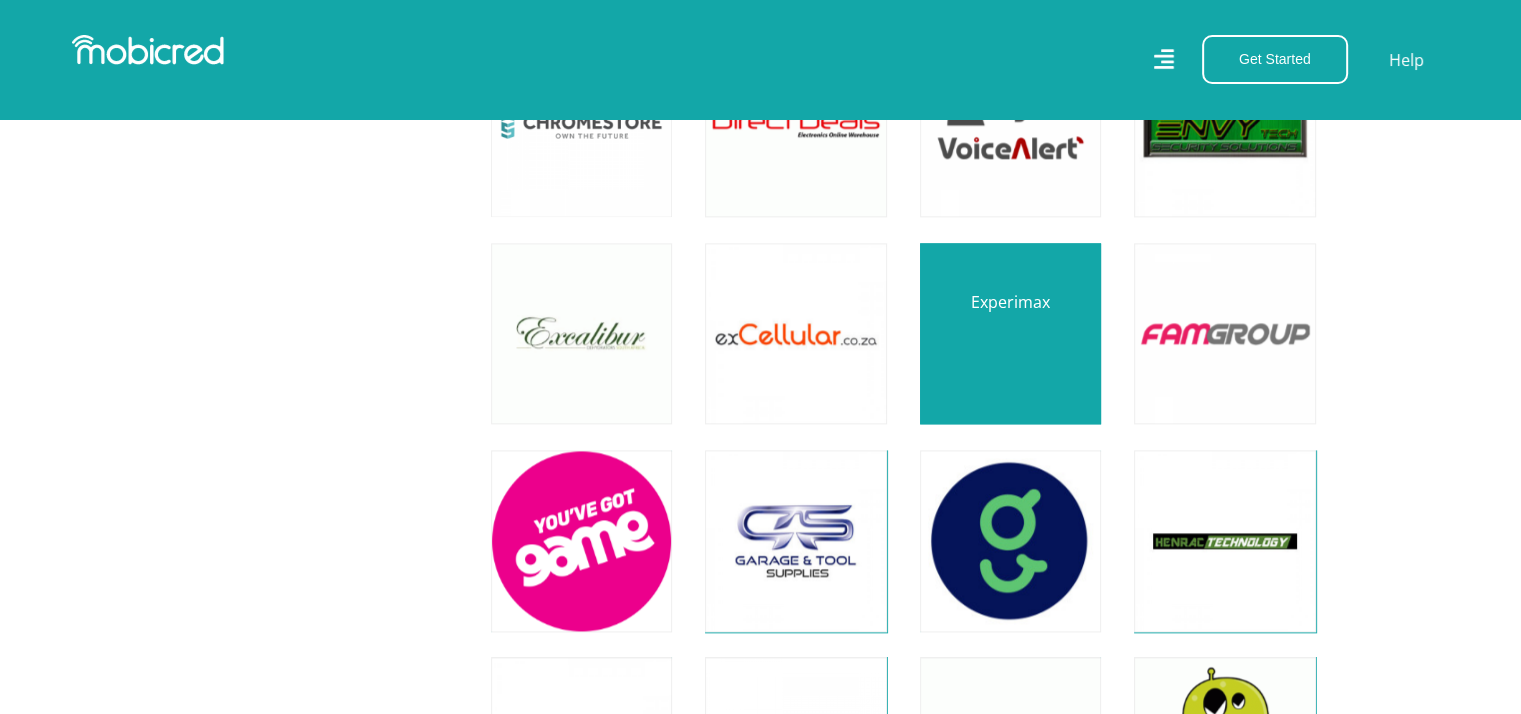 scroll, scrollTop: 2588, scrollLeft: 0, axis: vertical 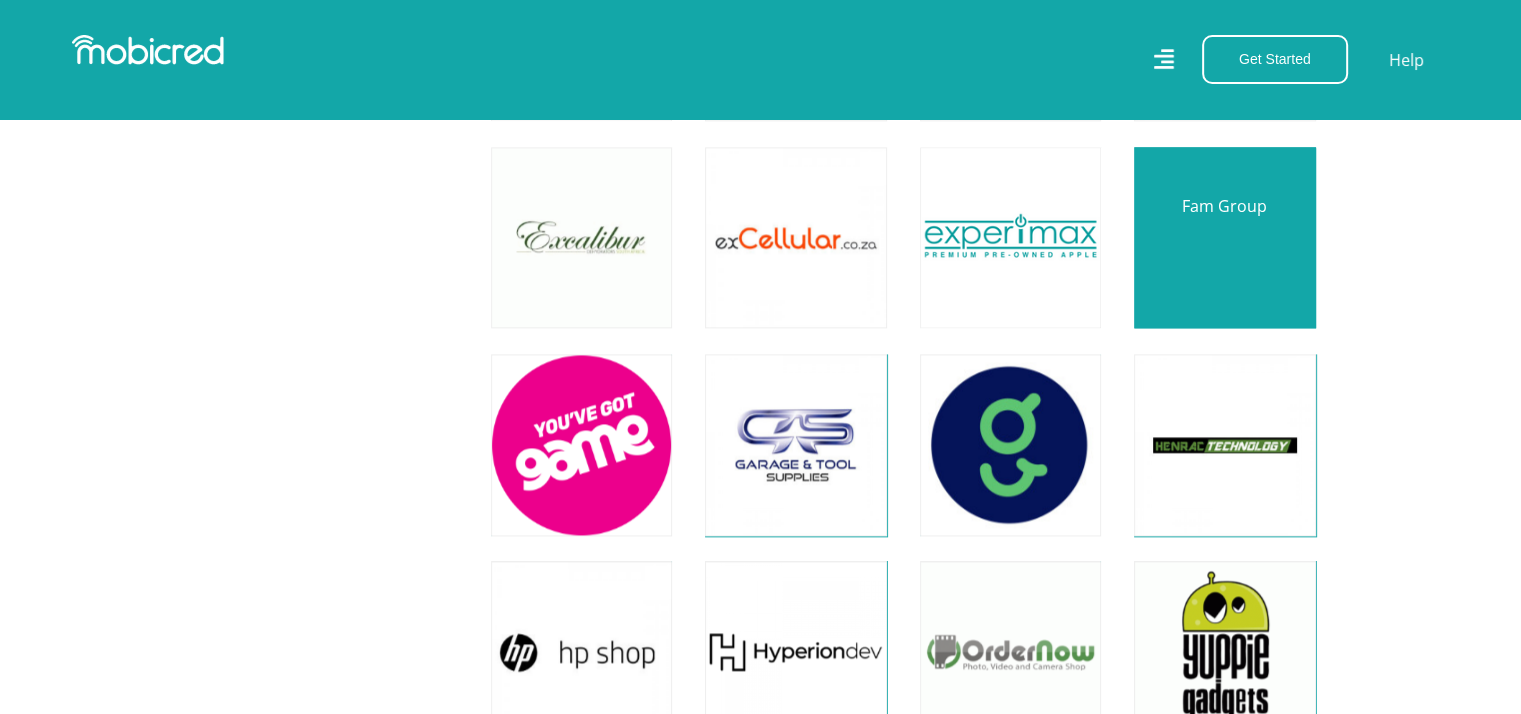 click at bounding box center (1224, 237) 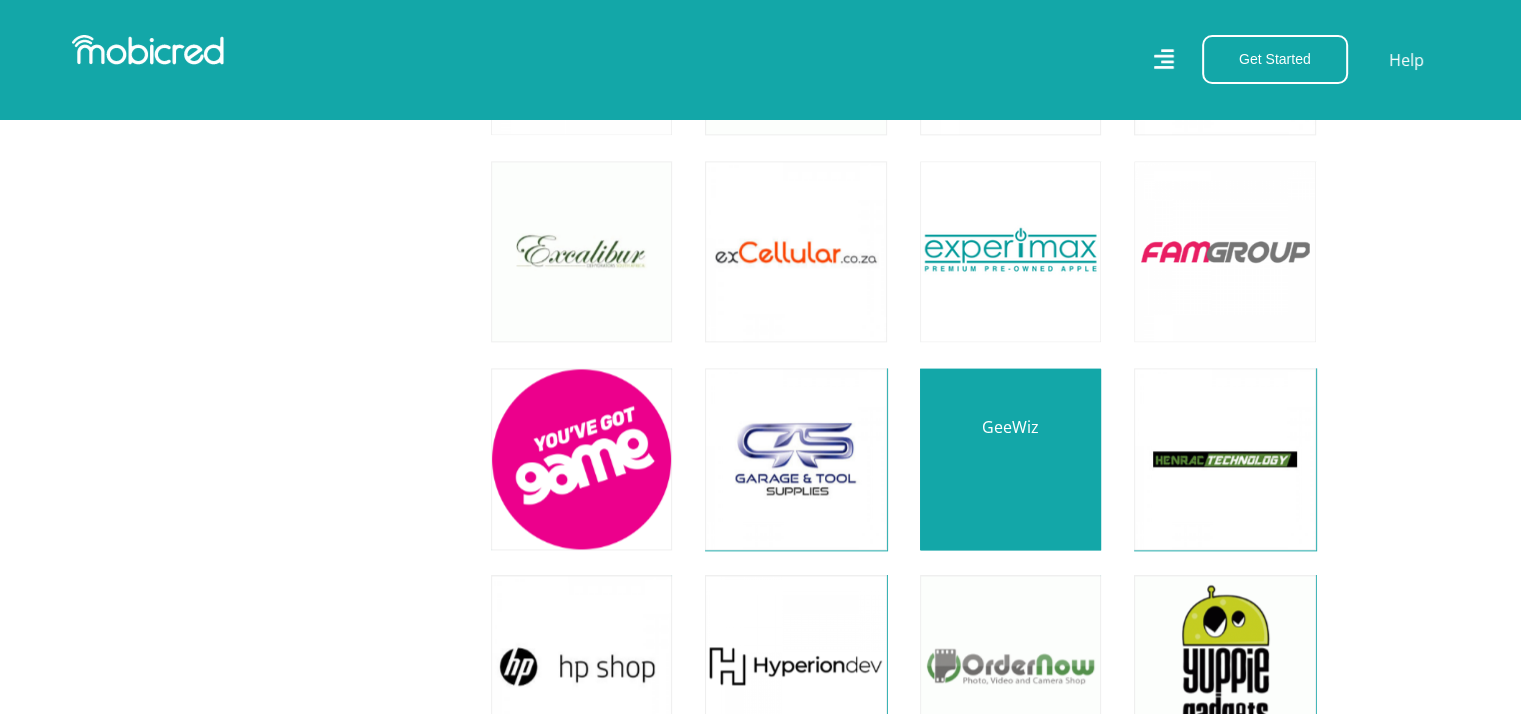 scroll, scrollTop: 2572, scrollLeft: 0, axis: vertical 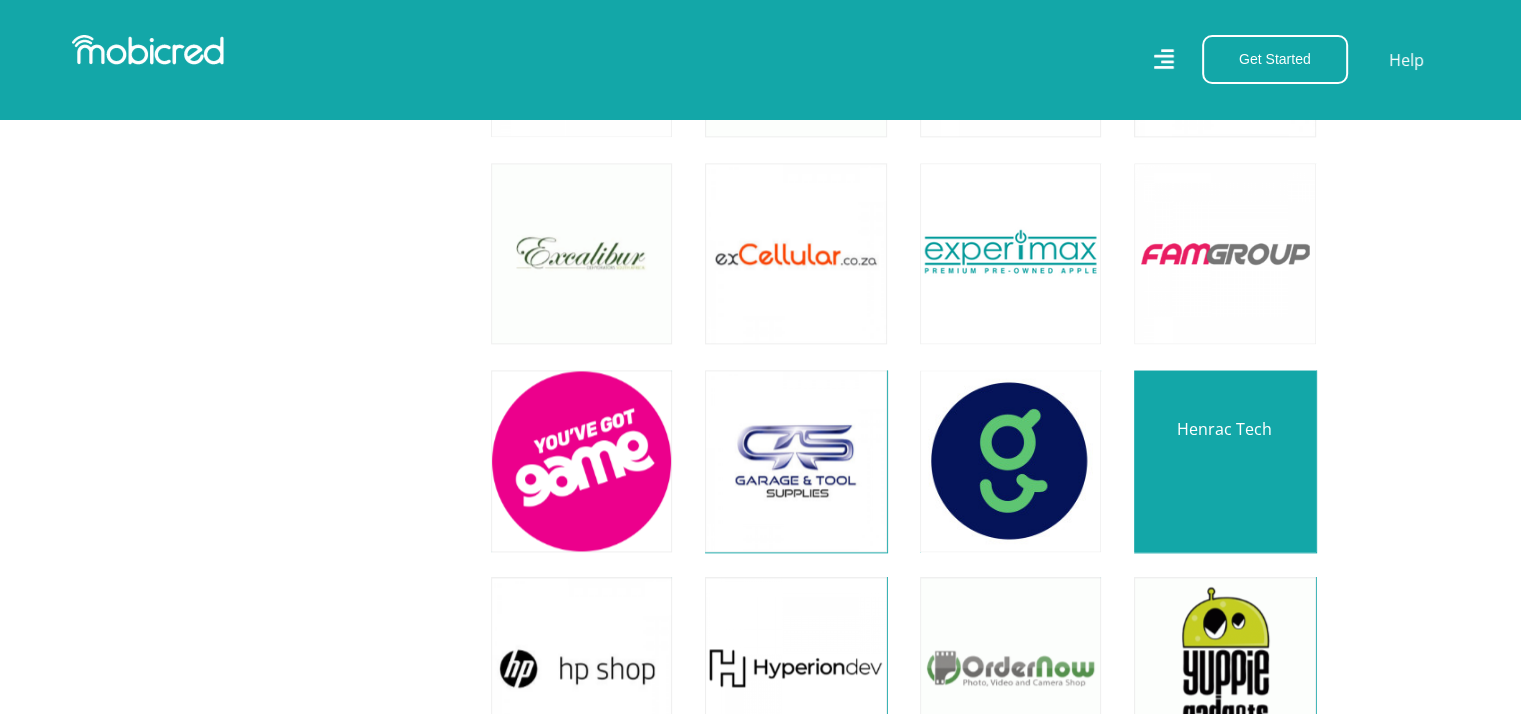 click at bounding box center (1224, 460) 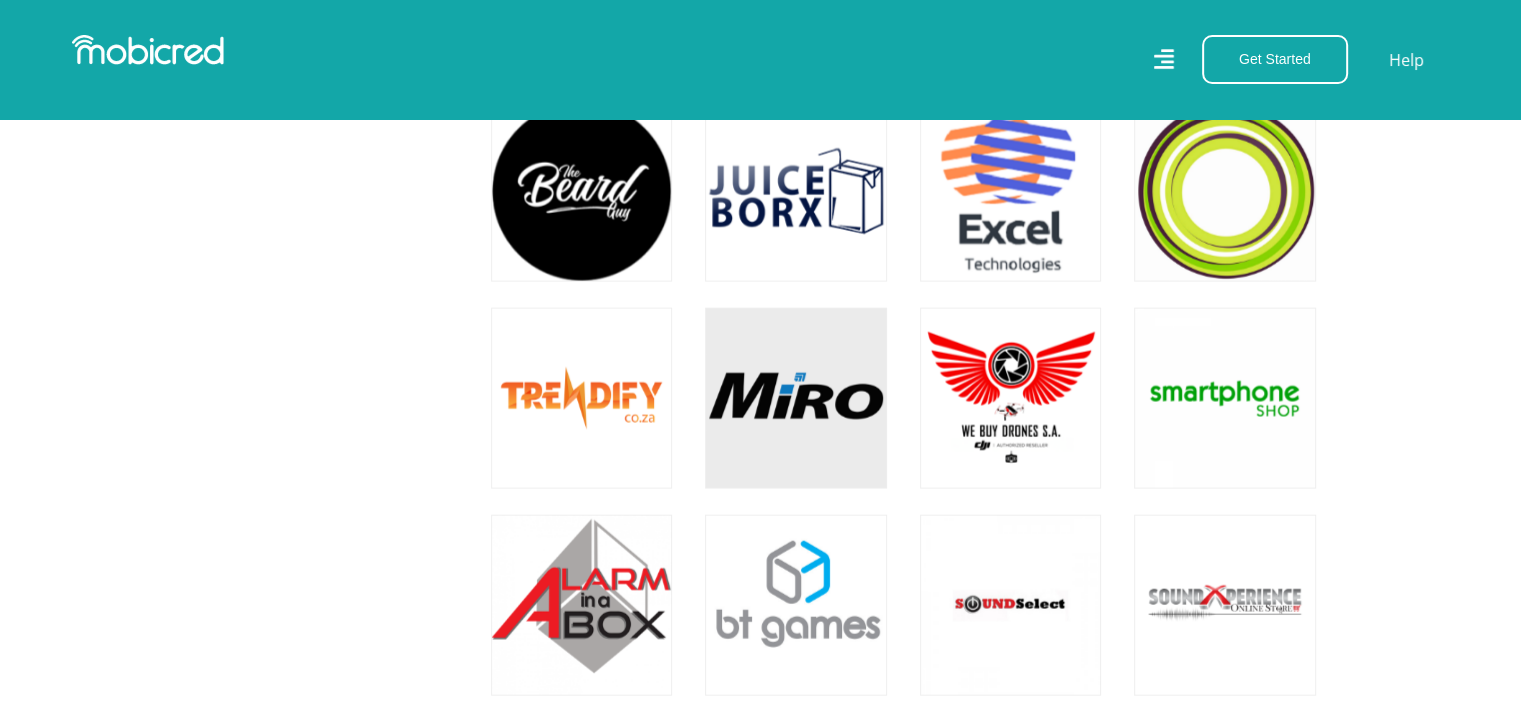 scroll, scrollTop: 4296, scrollLeft: 15, axis: both 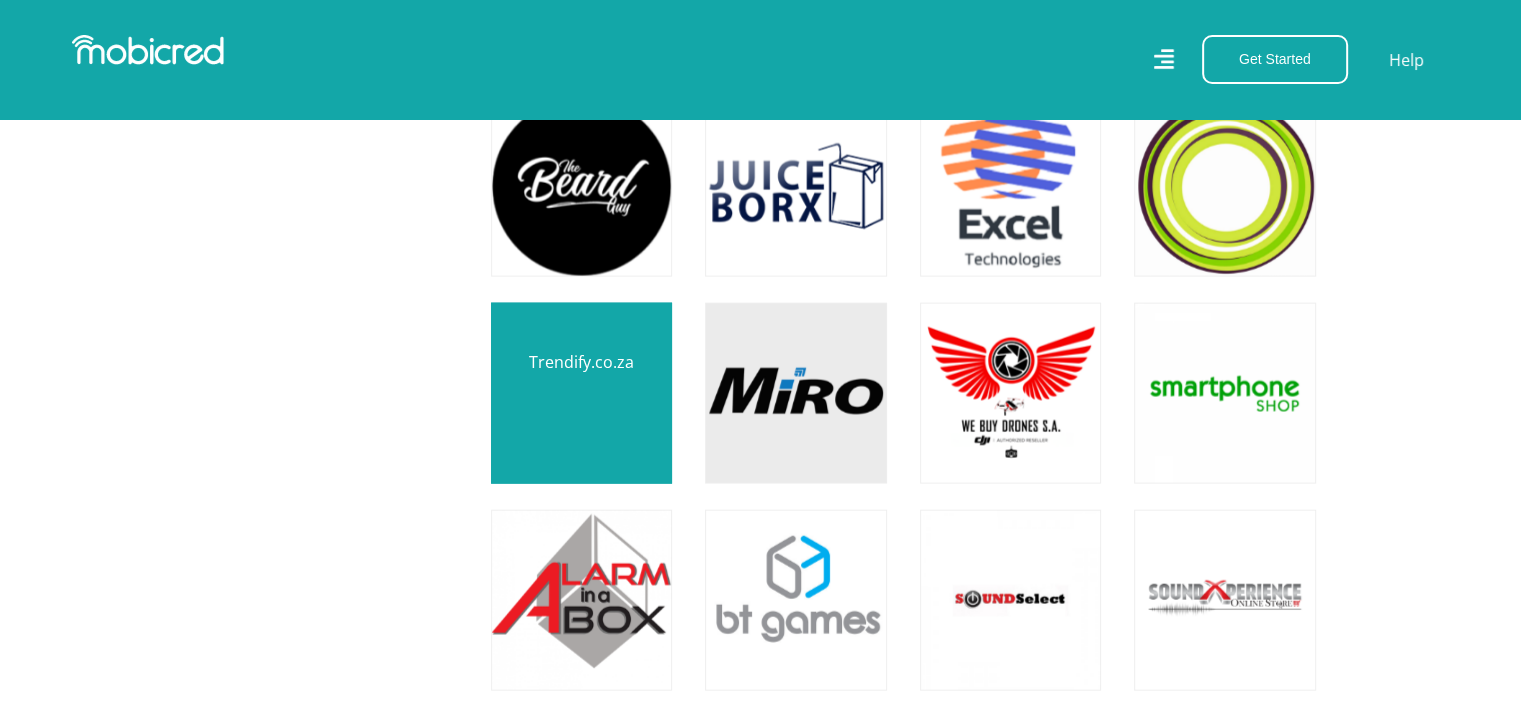 click at bounding box center [581, 393] 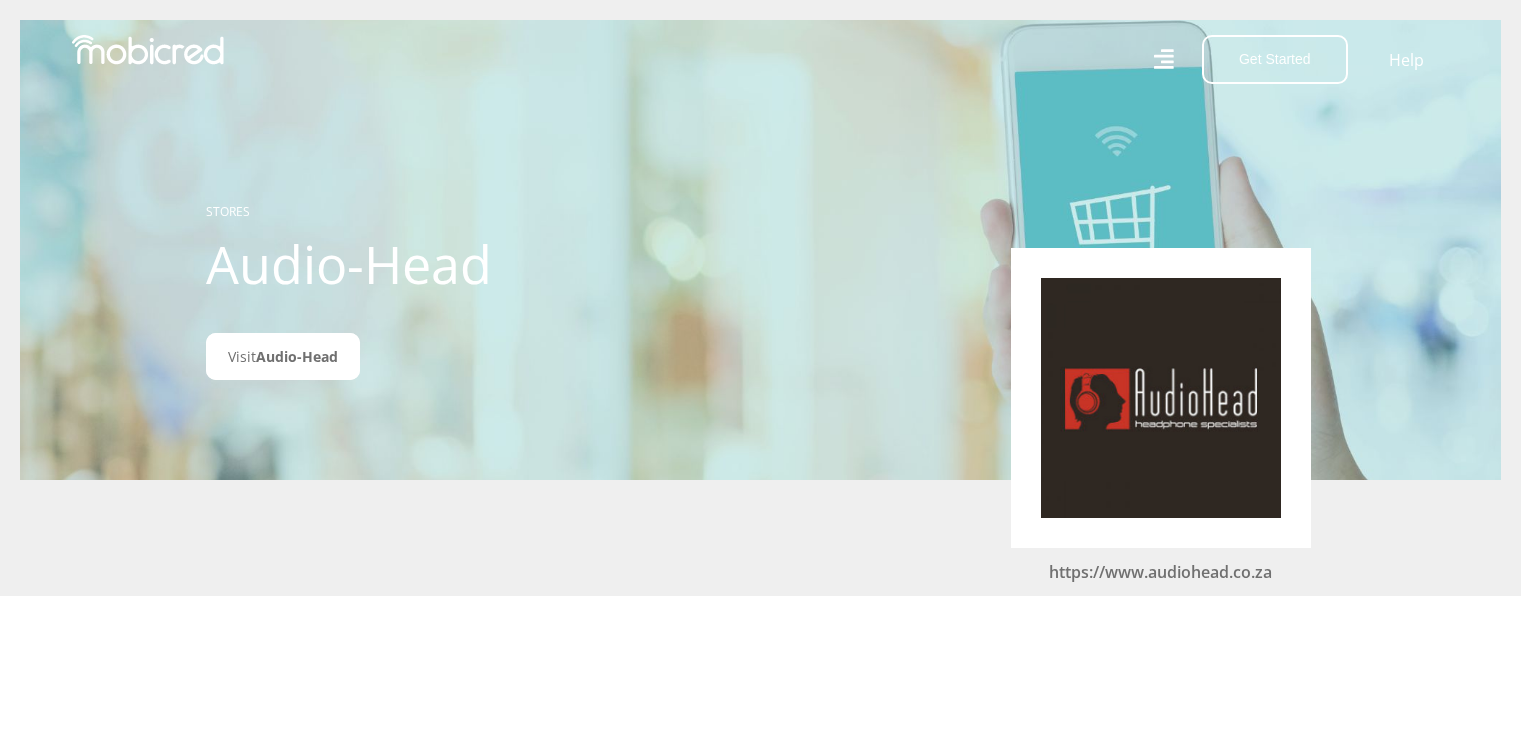 scroll, scrollTop: 0, scrollLeft: 0, axis: both 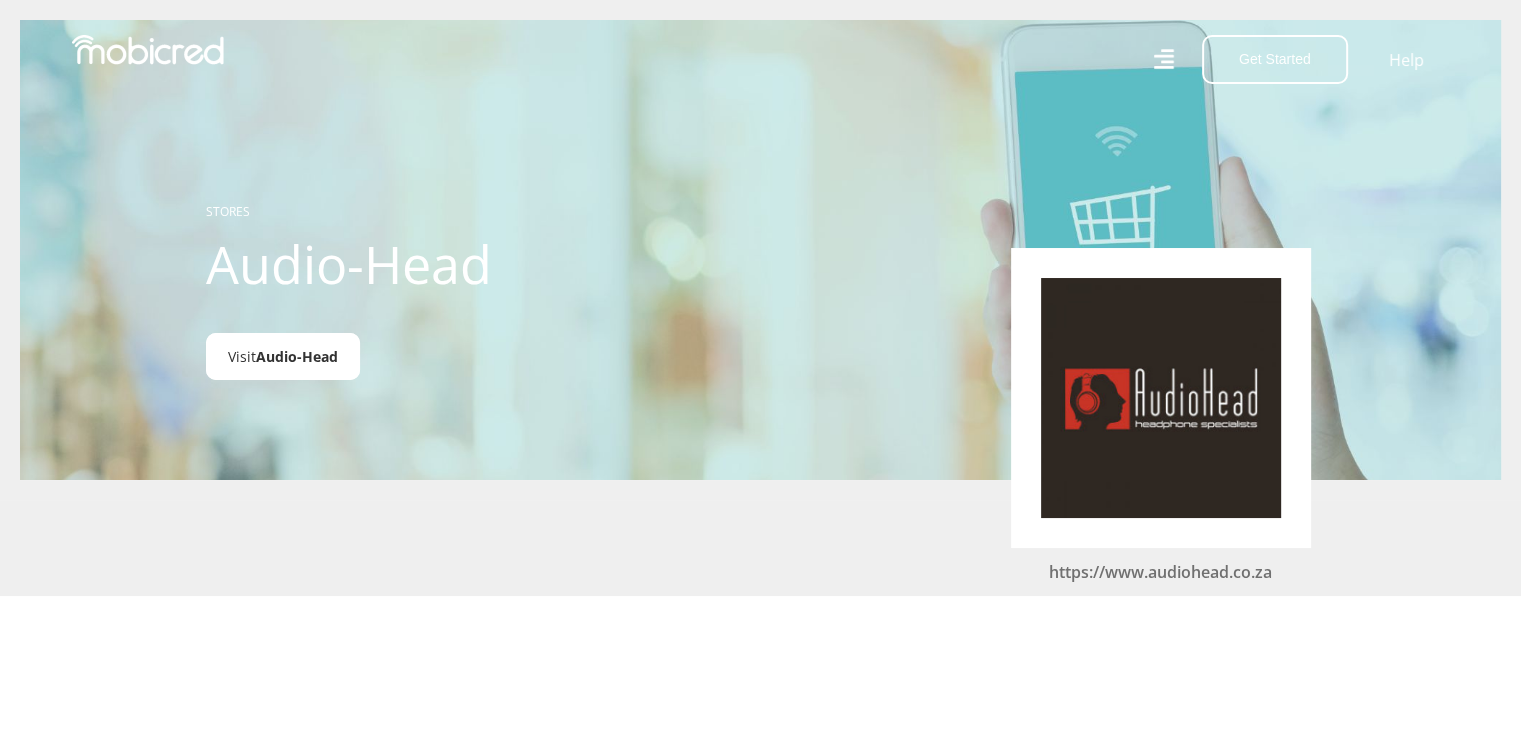 click on "Audio-Head" at bounding box center [297, 356] 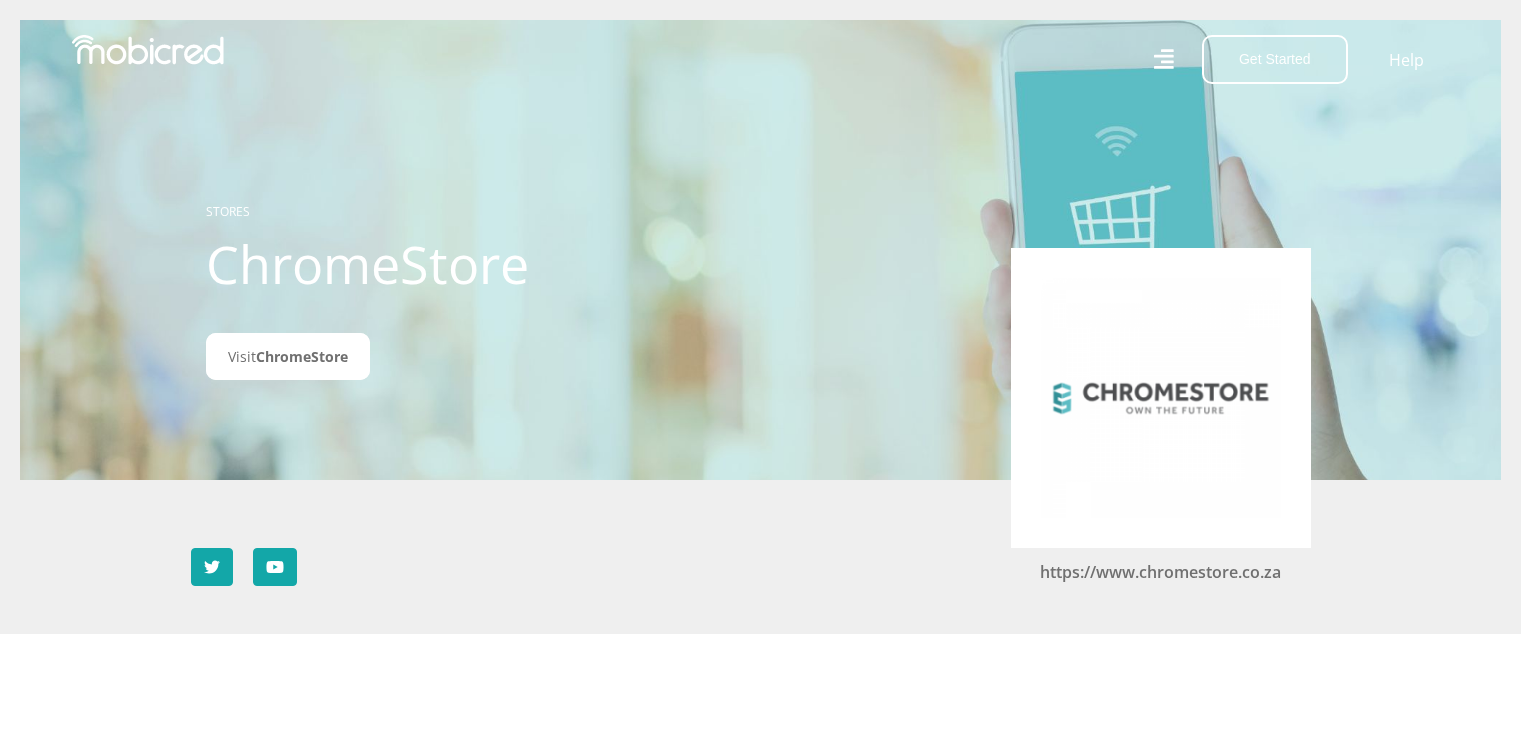 scroll, scrollTop: 0, scrollLeft: 0, axis: both 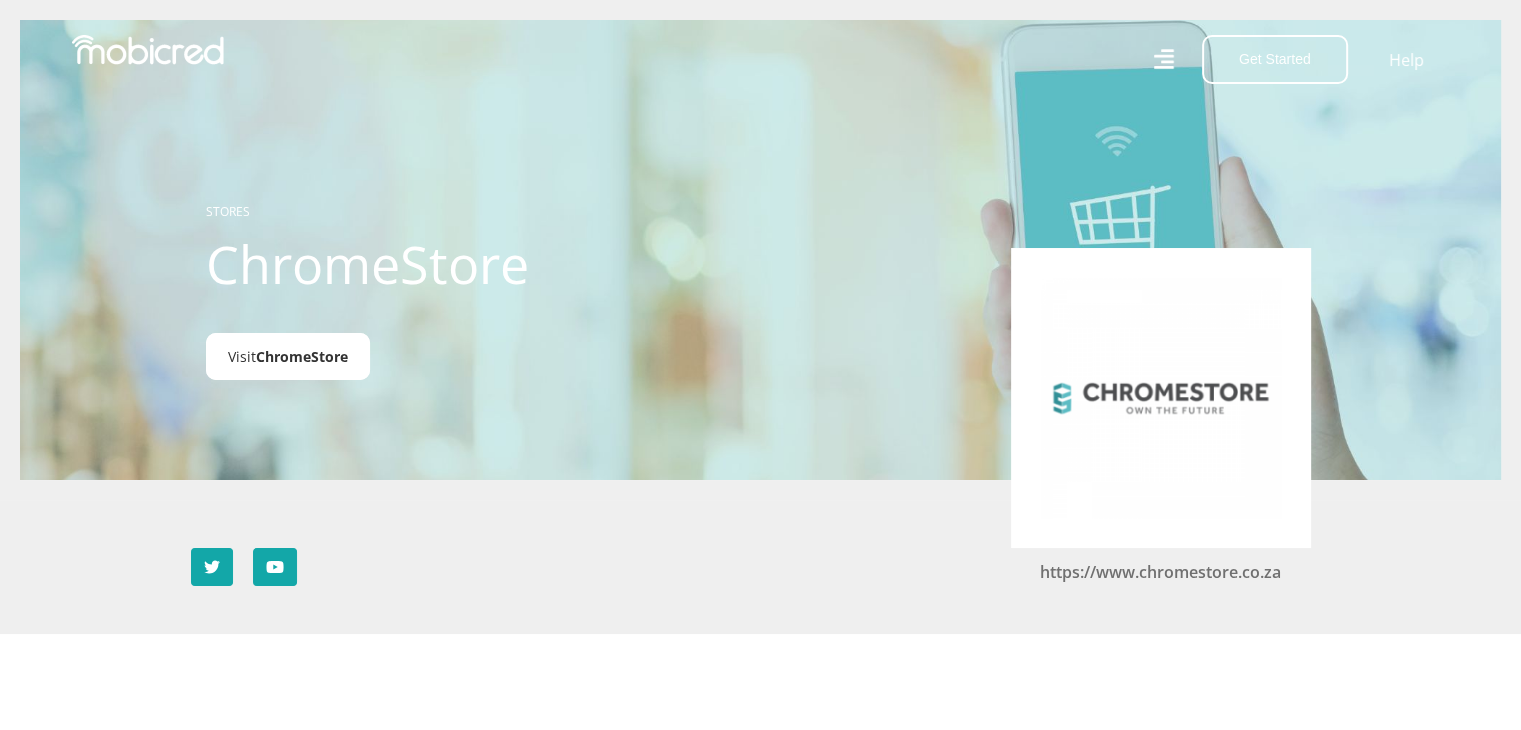 click on "ChromeStore" at bounding box center (302, 356) 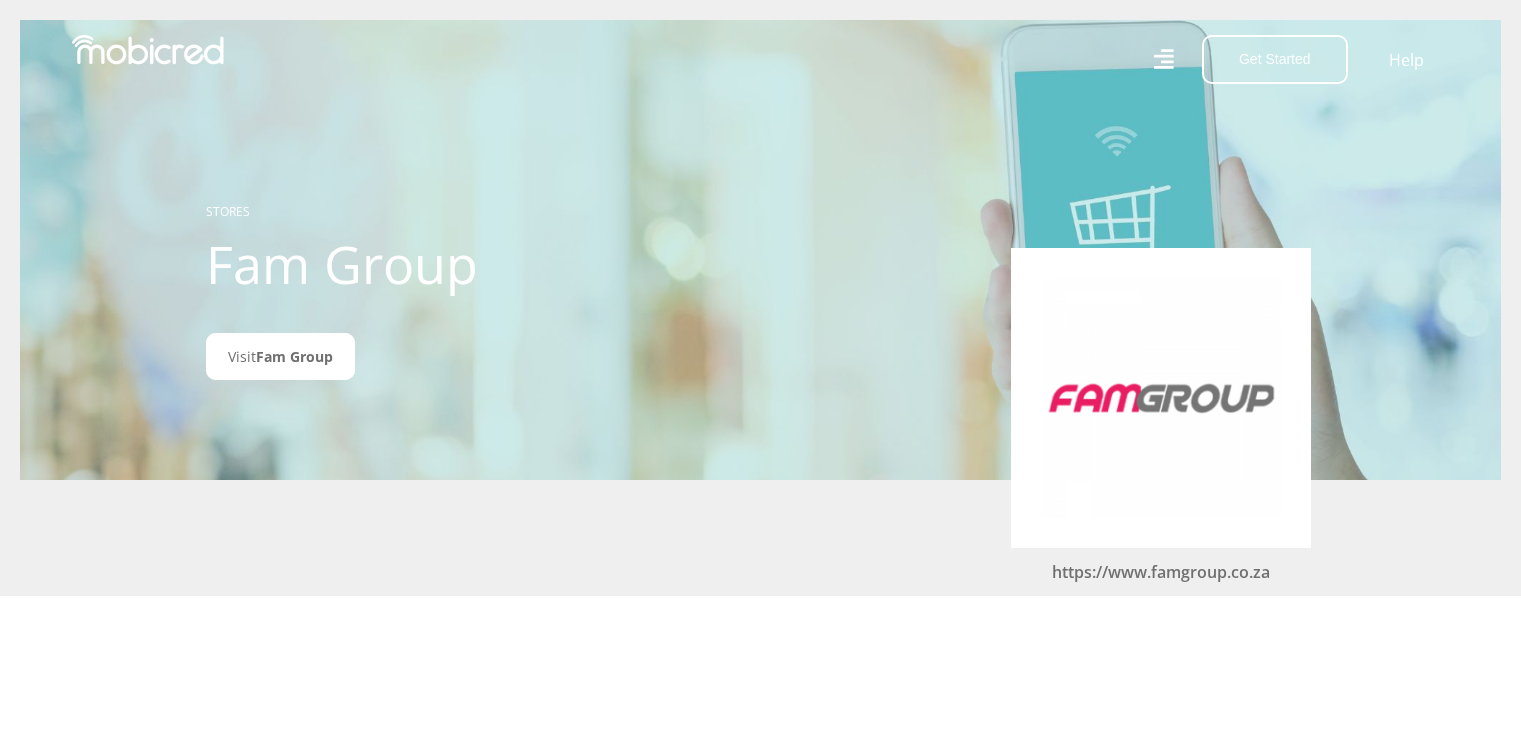 scroll, scrollTop: 0, scrollLeft: 0, axis: both 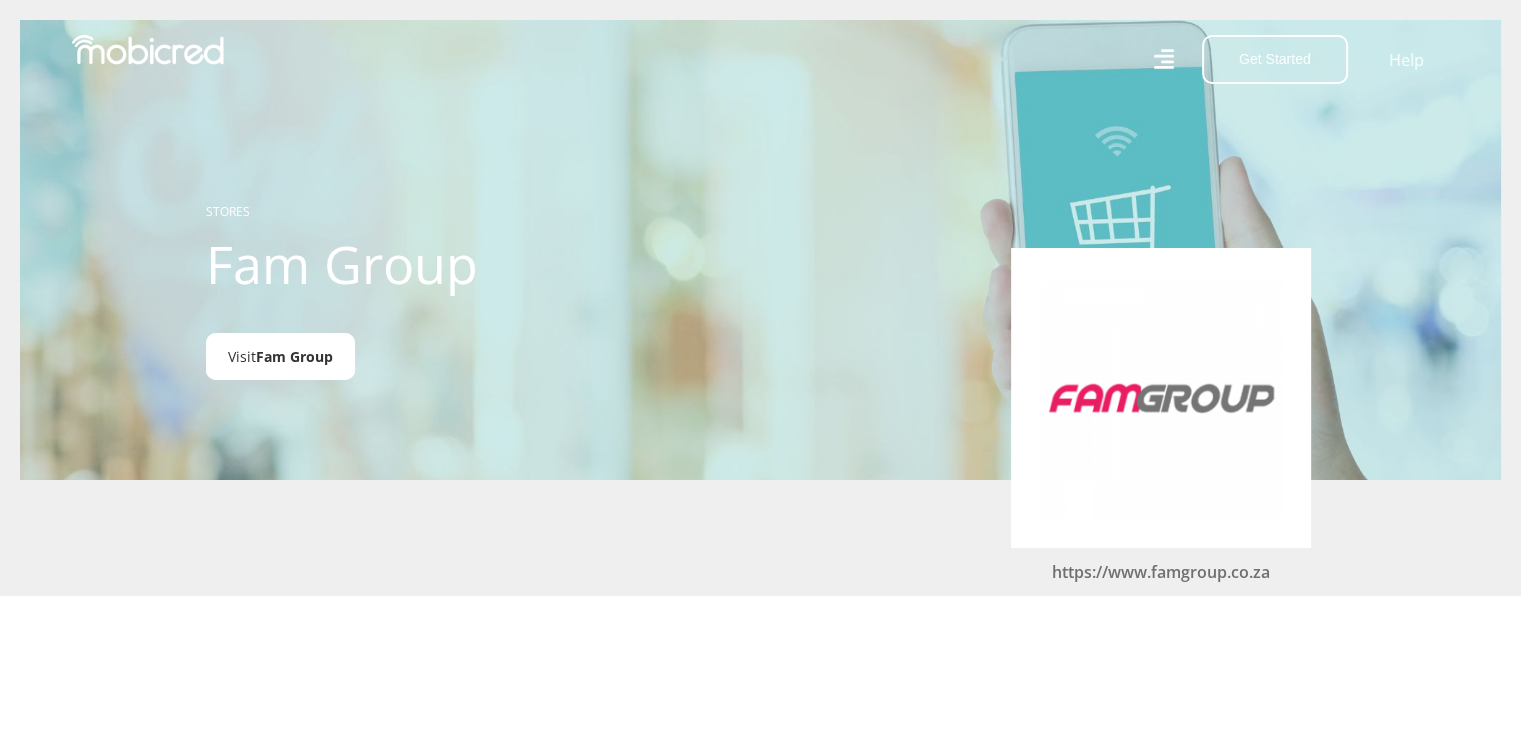click on "Visit  Fam Group" at bounding box center (280, 356) 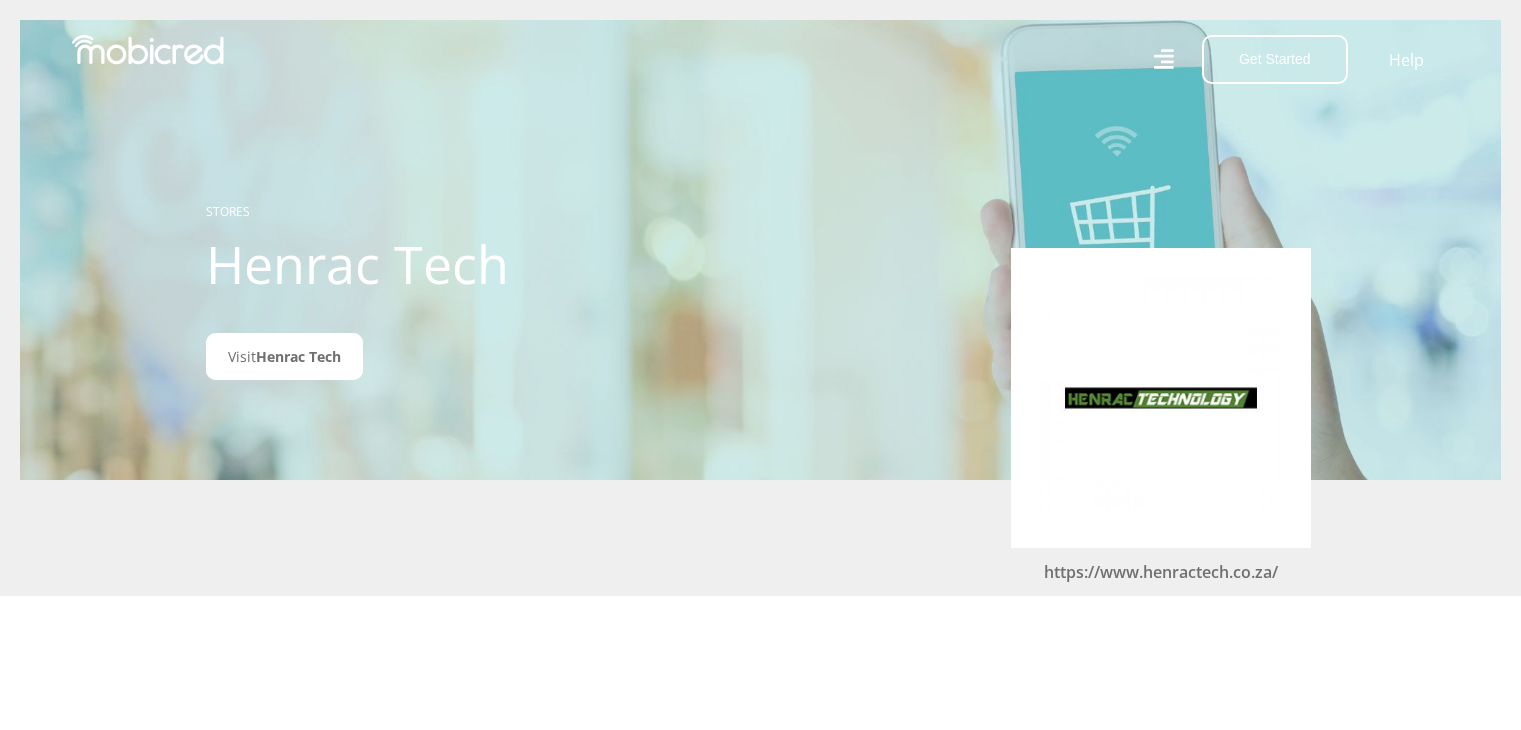 scroll, scrollTop: 0, scrollLeft: 0, axis: both 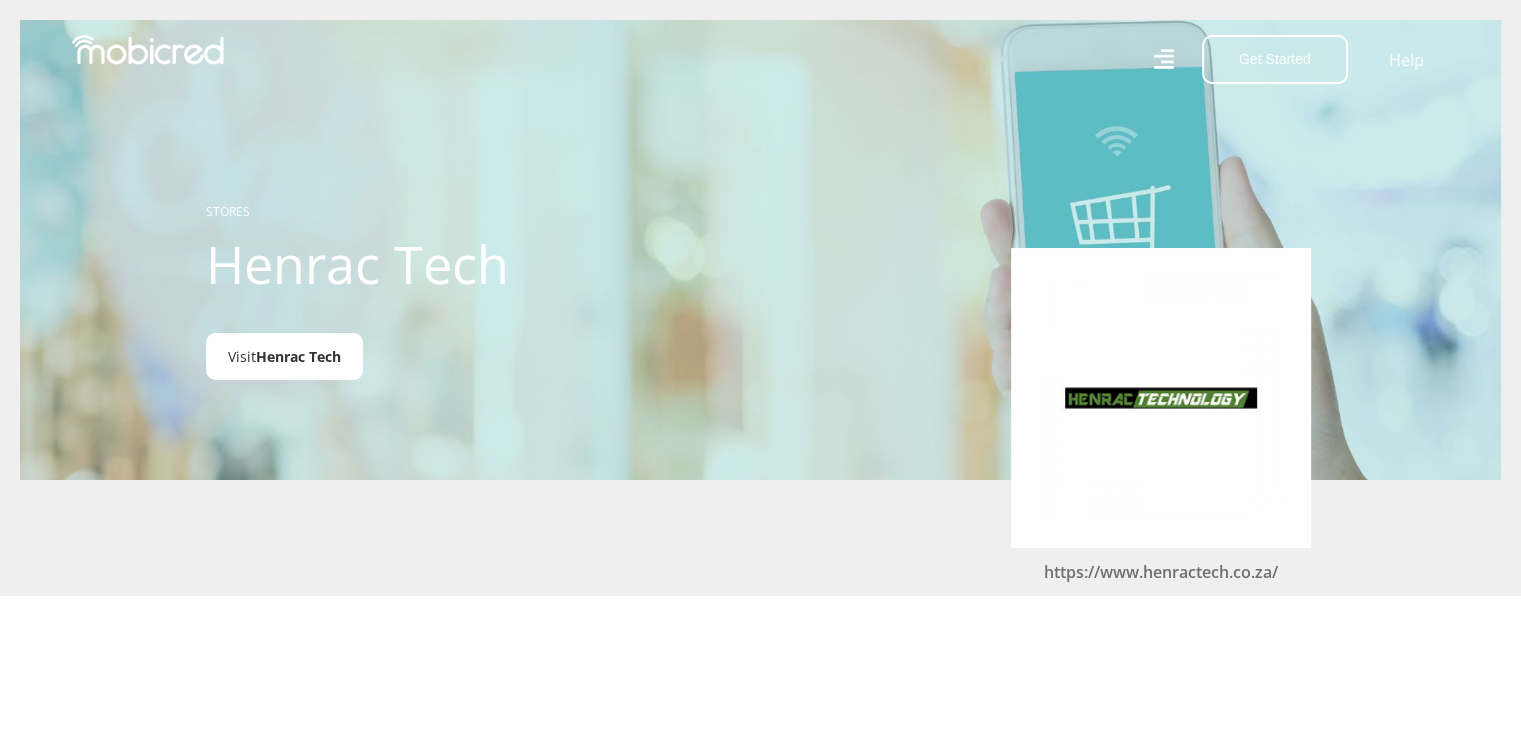 click on "Henrac Tech" at bounding box center [298, 356] 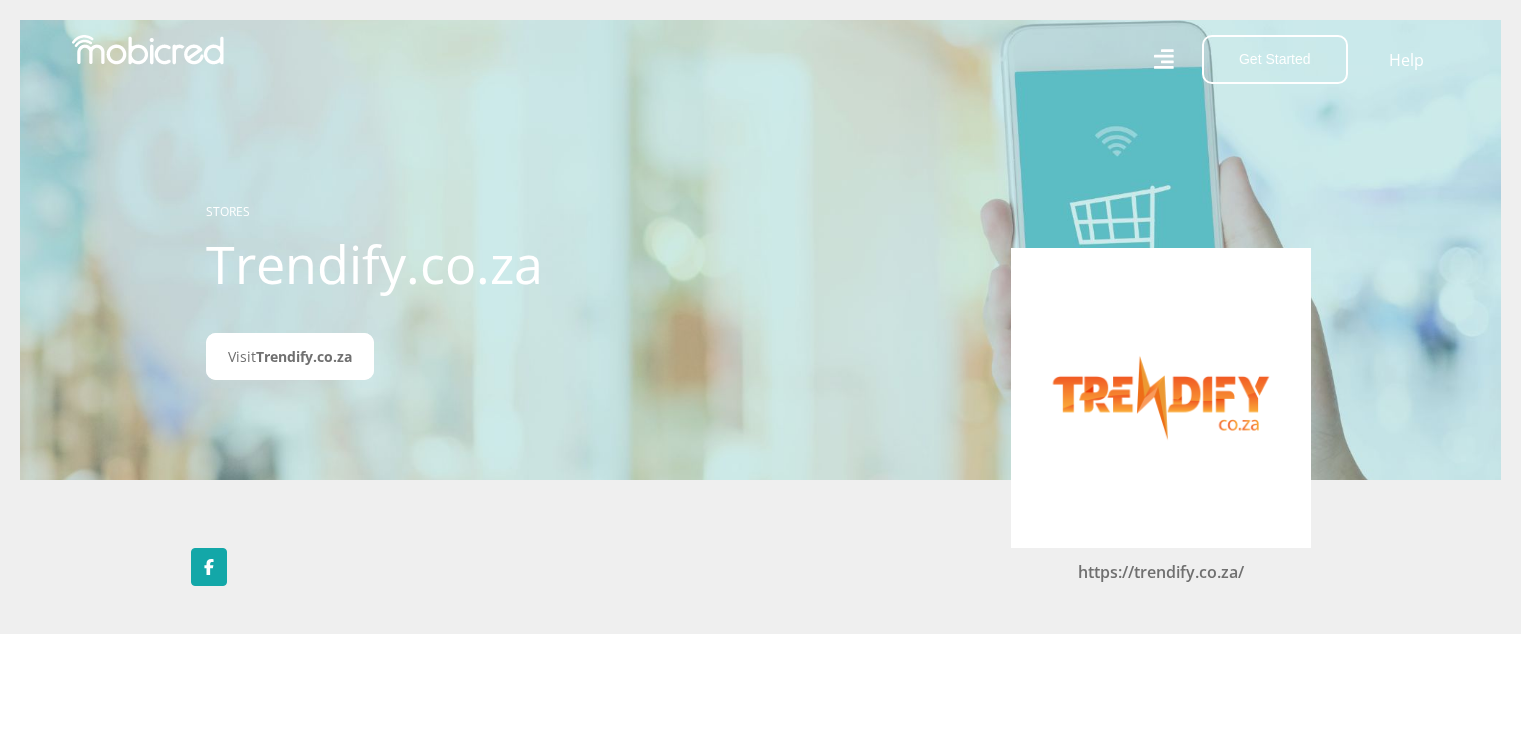 scroll, scrollTop: 0, scrollLeft: 0, axis: both 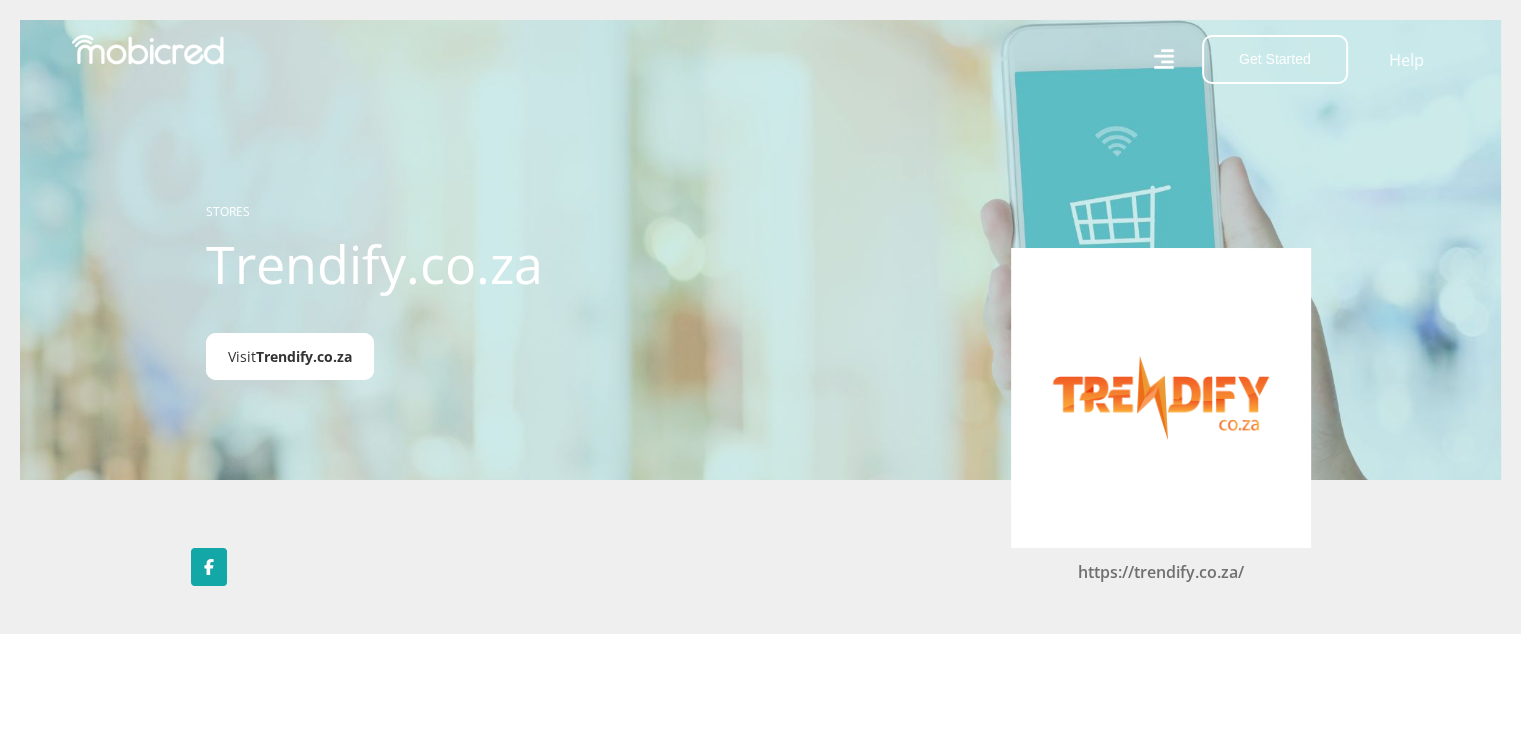 click on "Trendify.co.za" at bounding box center (304, 356) 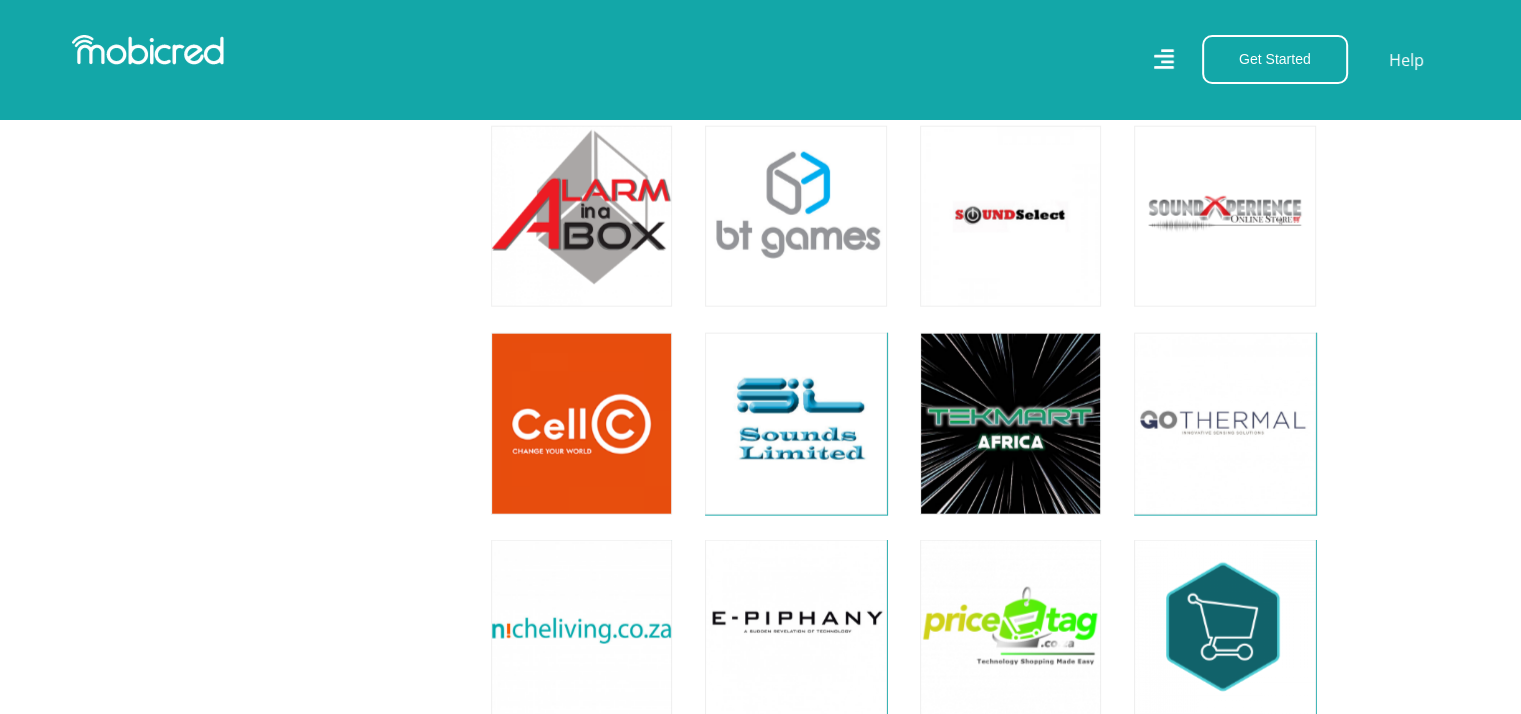 scroll, scrollTop: 4804, scrollLeft: 15, axis: both 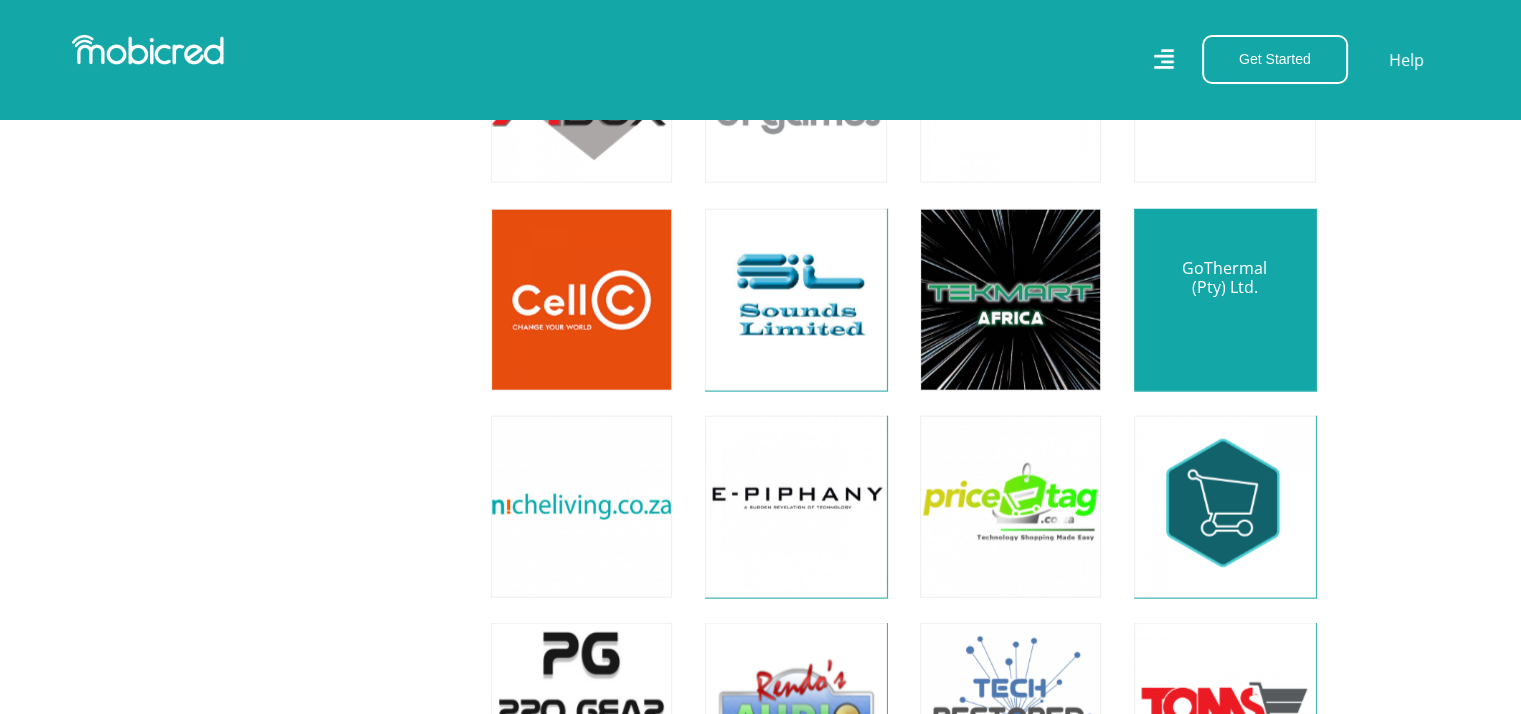 click at bounding box center (1224, 299) 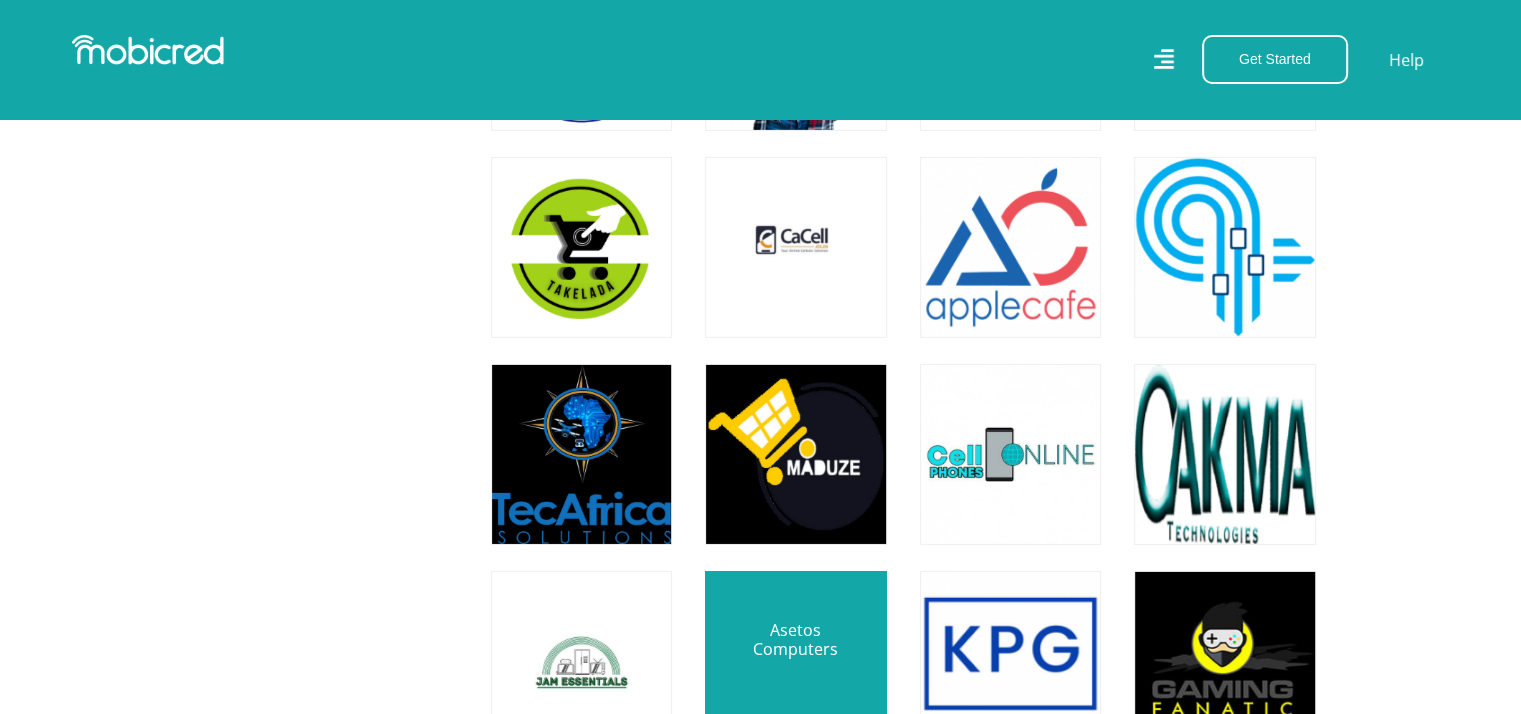 scroll, scrollTop: 6302, scrollLeft: 15, axis: both 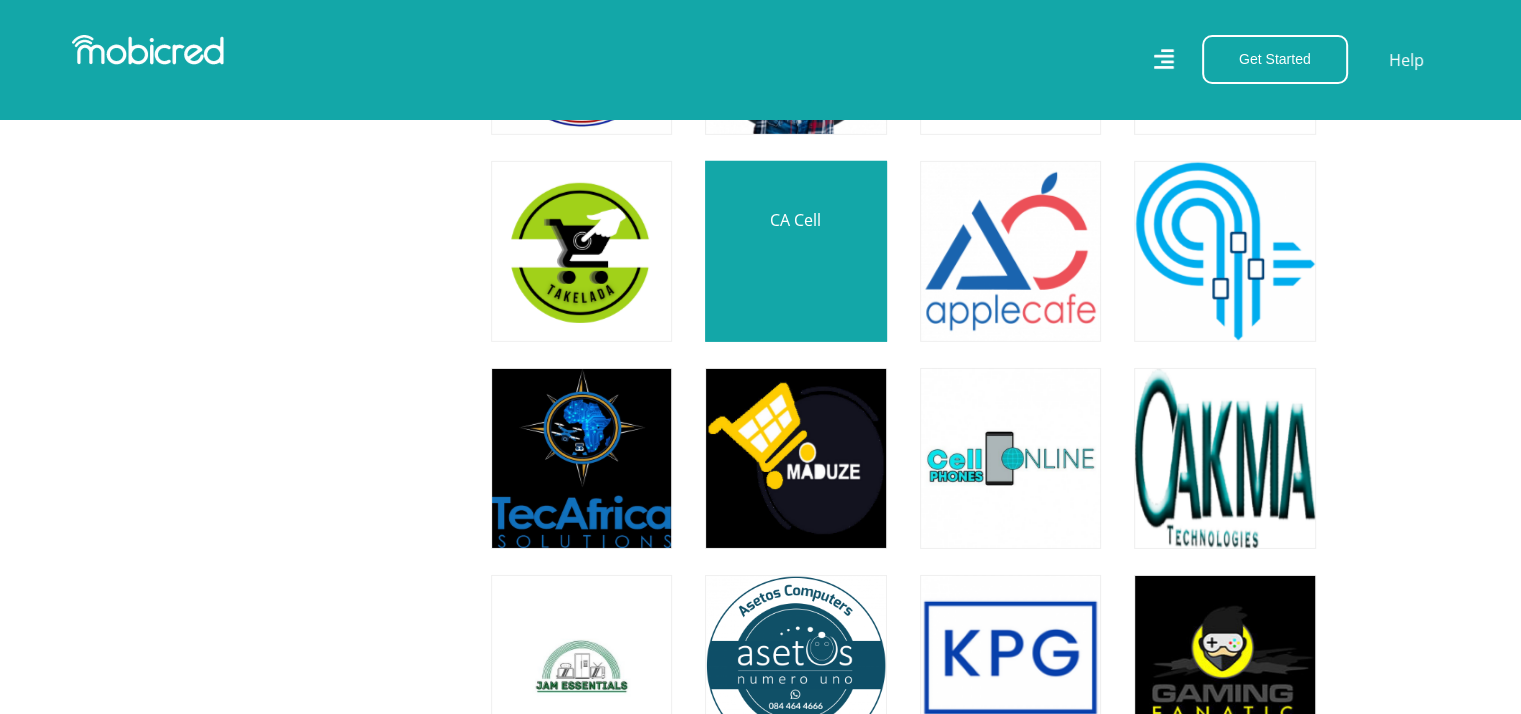 click at bounding box center (795, 251) 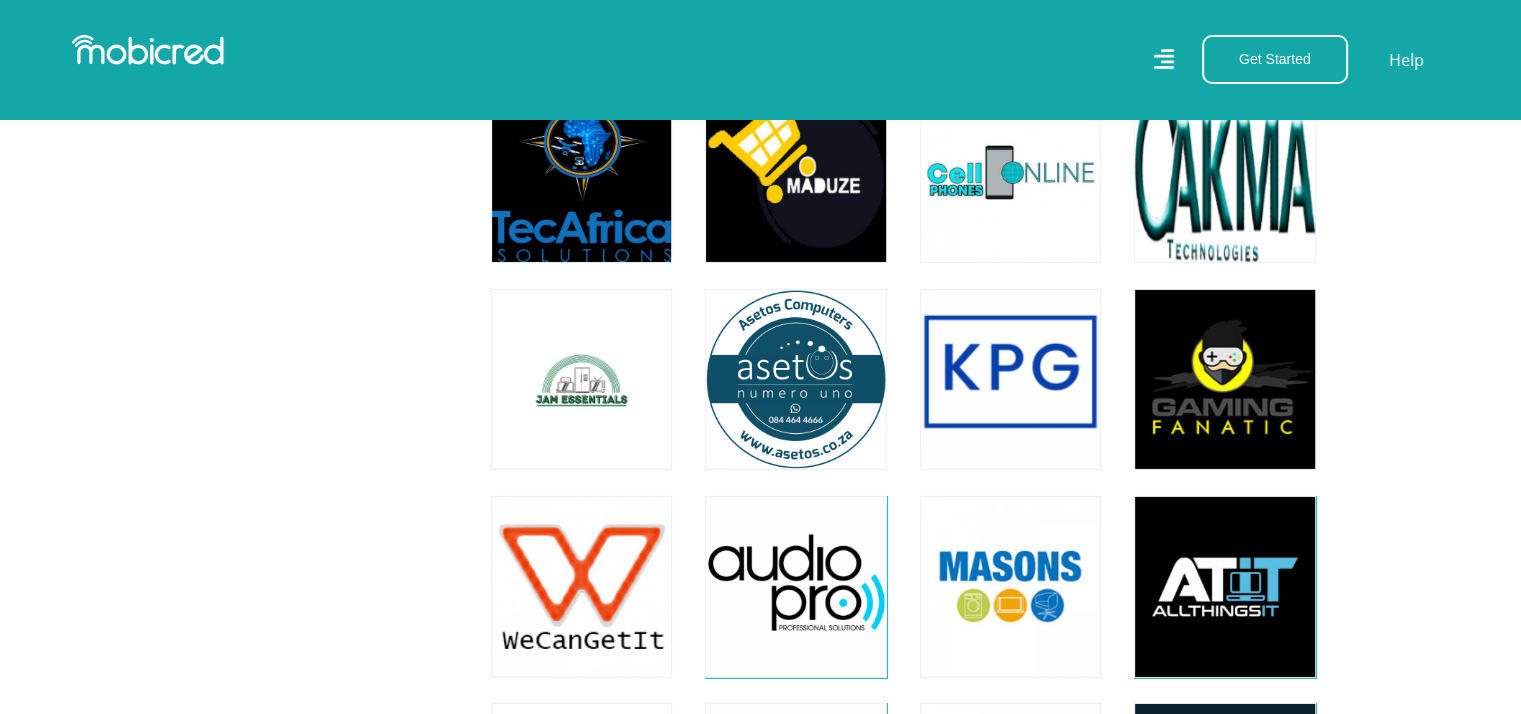 scroll, scrollTop: 6700, scrollLeft: 15, axis: both 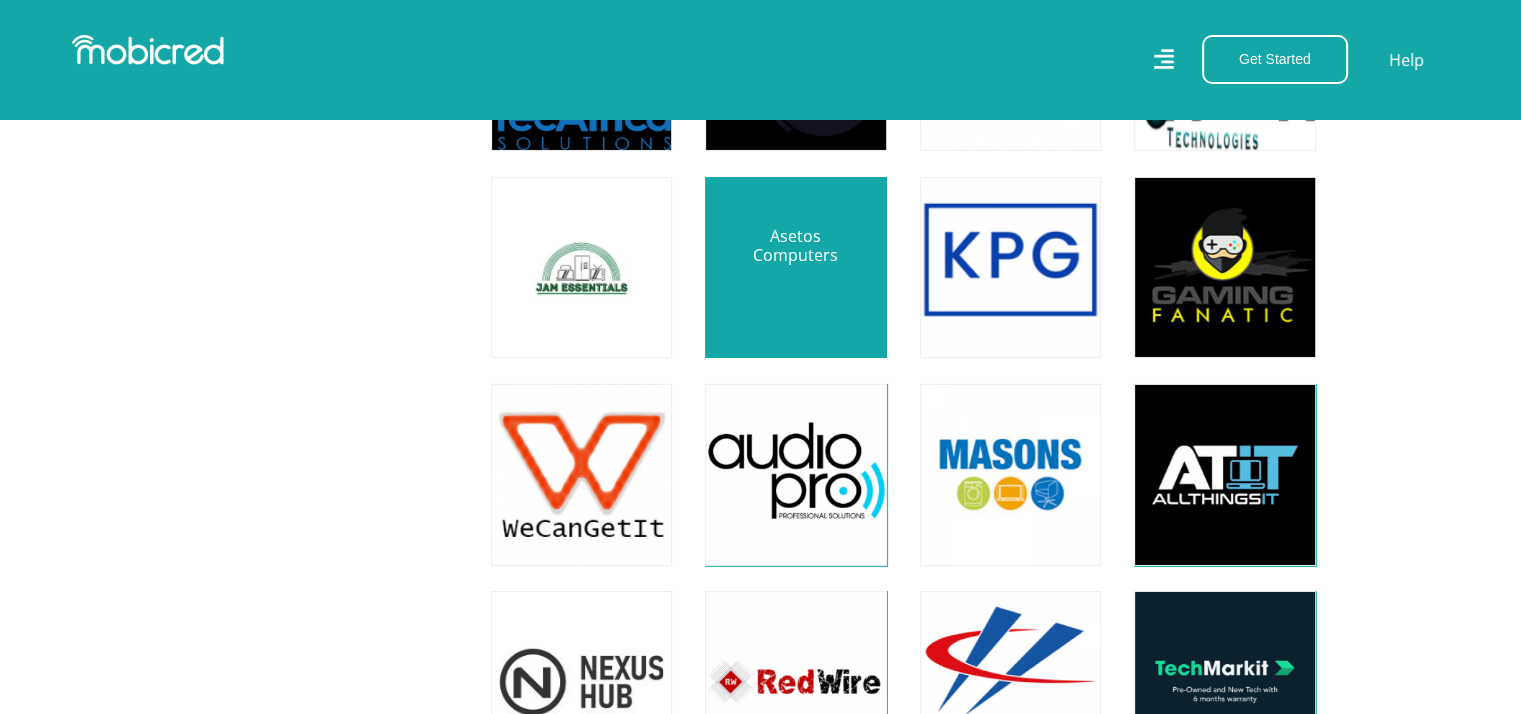 click at bounding box center [795, 267] 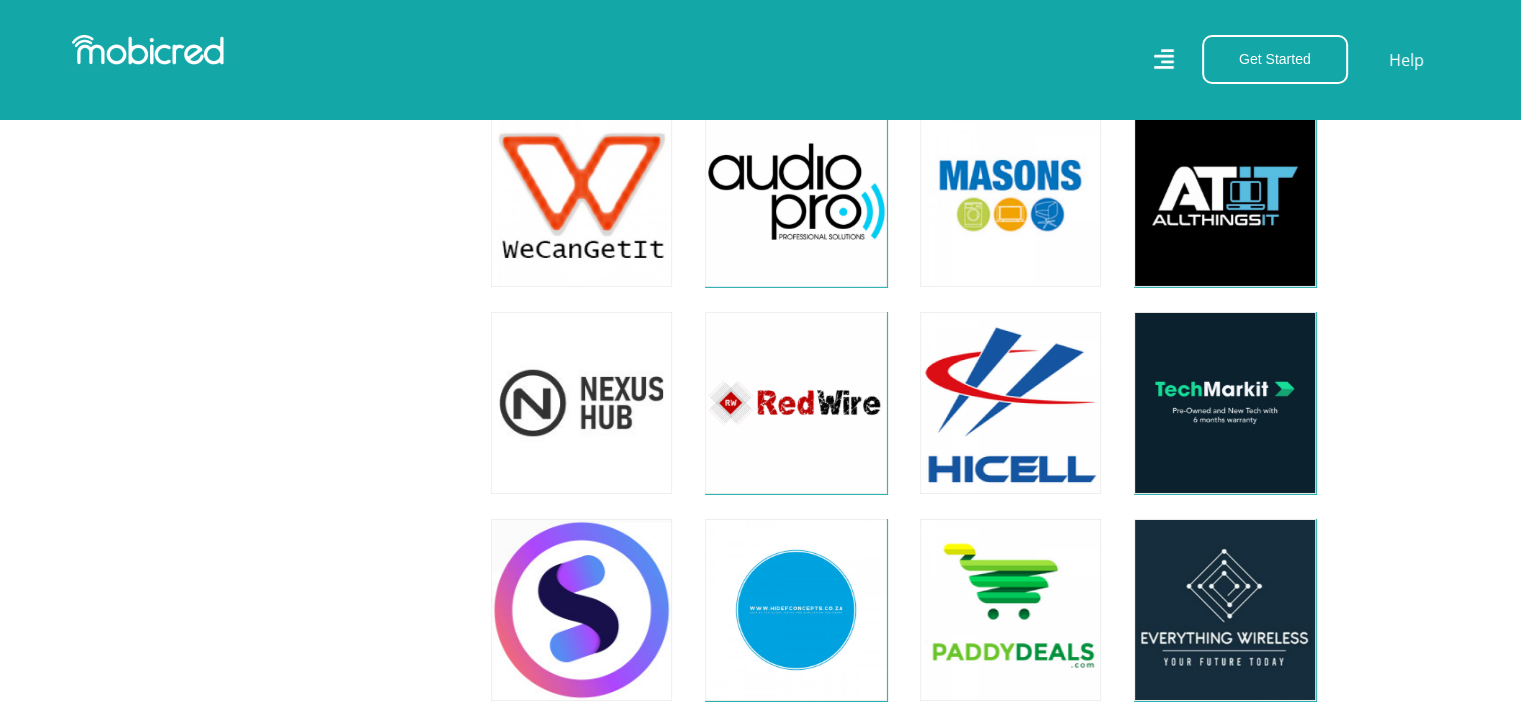 scroll, scrollTop: 6980, scrollLeft: 15, axis: both 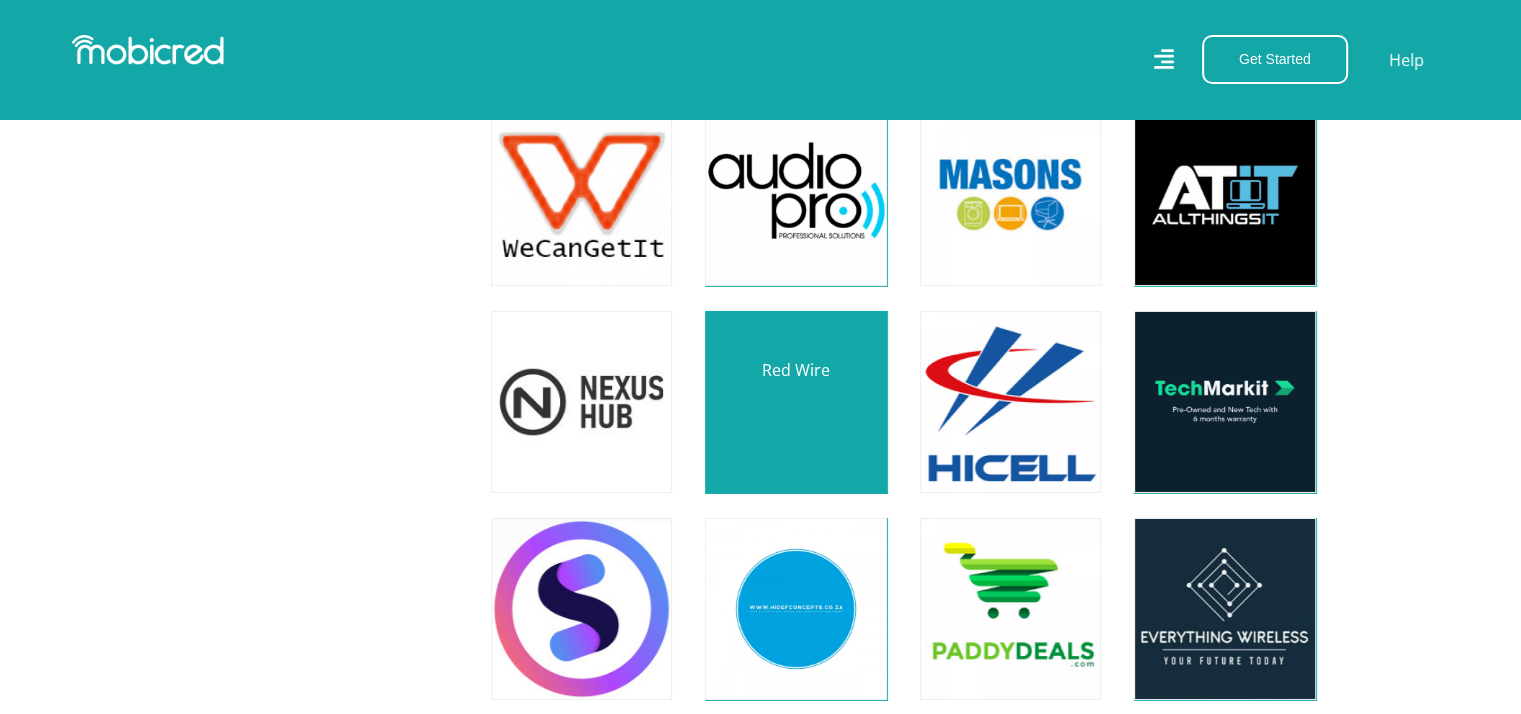 click at bounding box center [795, 401] 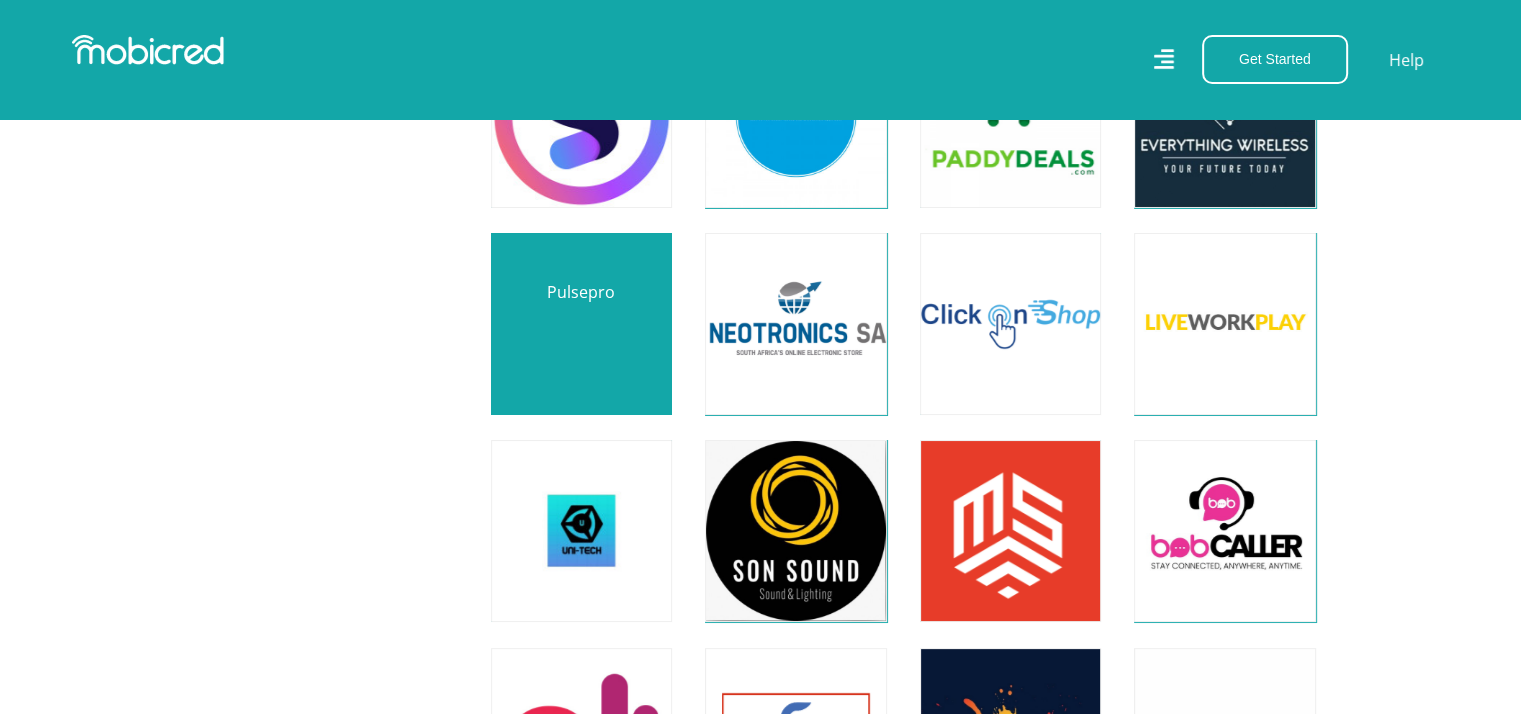 scroll, scrollTop: 7478, scrollLeft: 15, axis: both 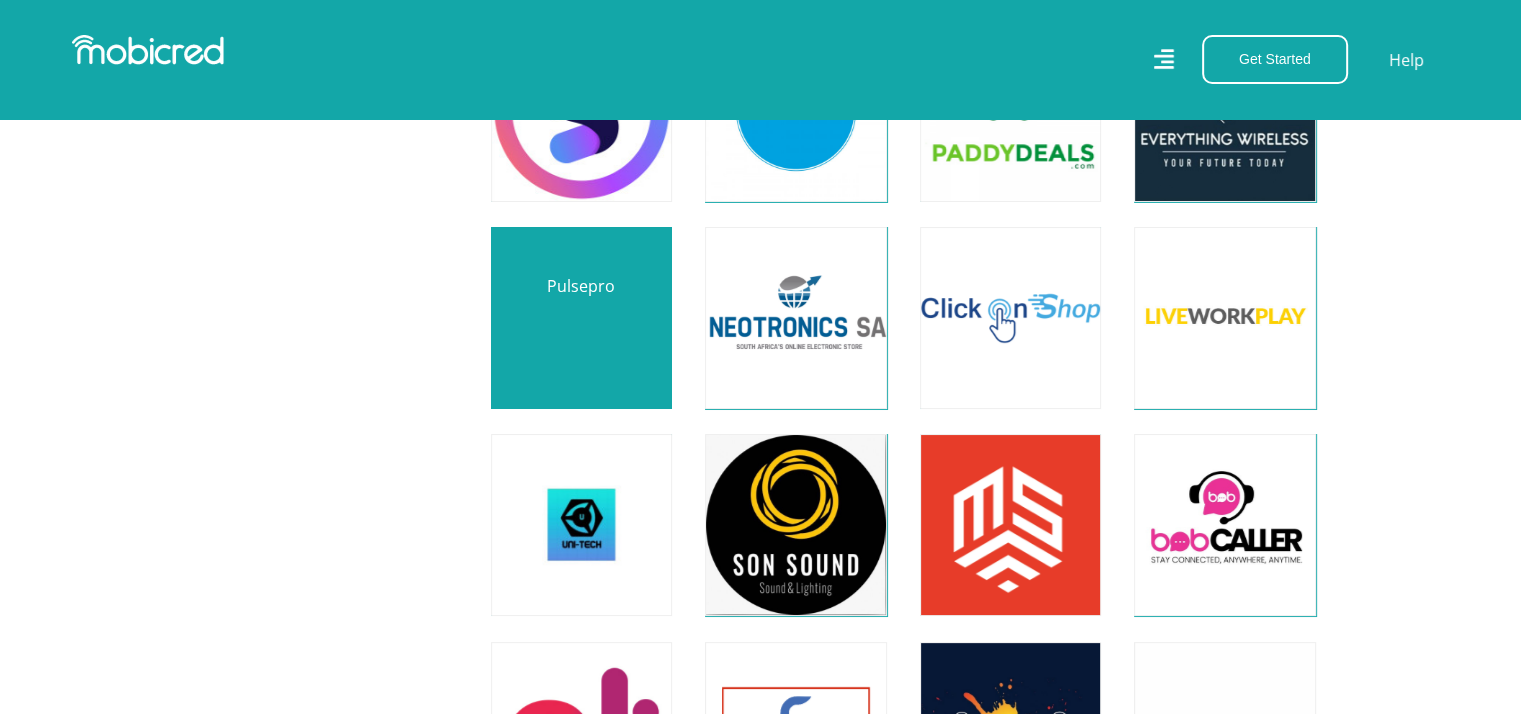 click at bounding box center (581, 318) 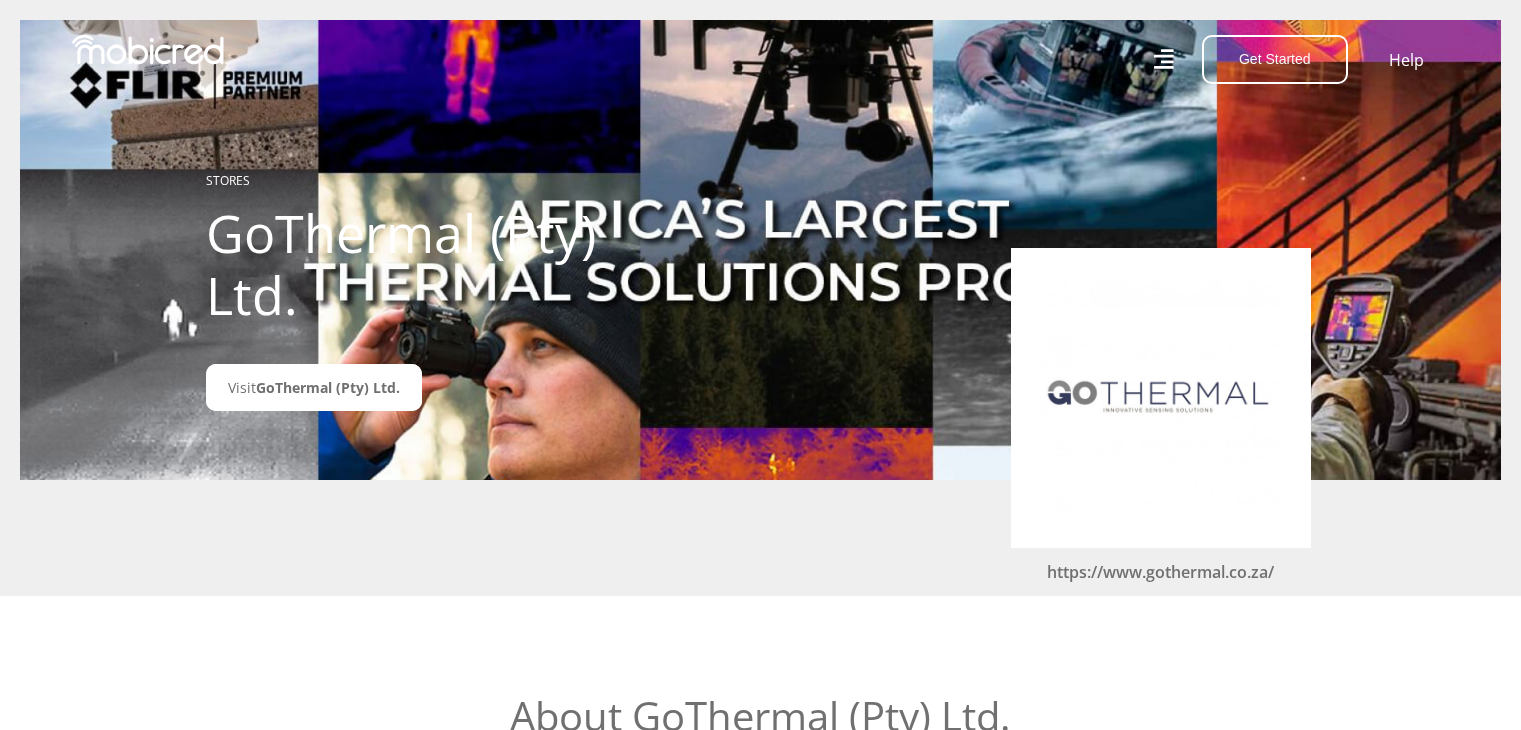 scroll, scrollTop: 0, scrollLeft: 0, axis: both 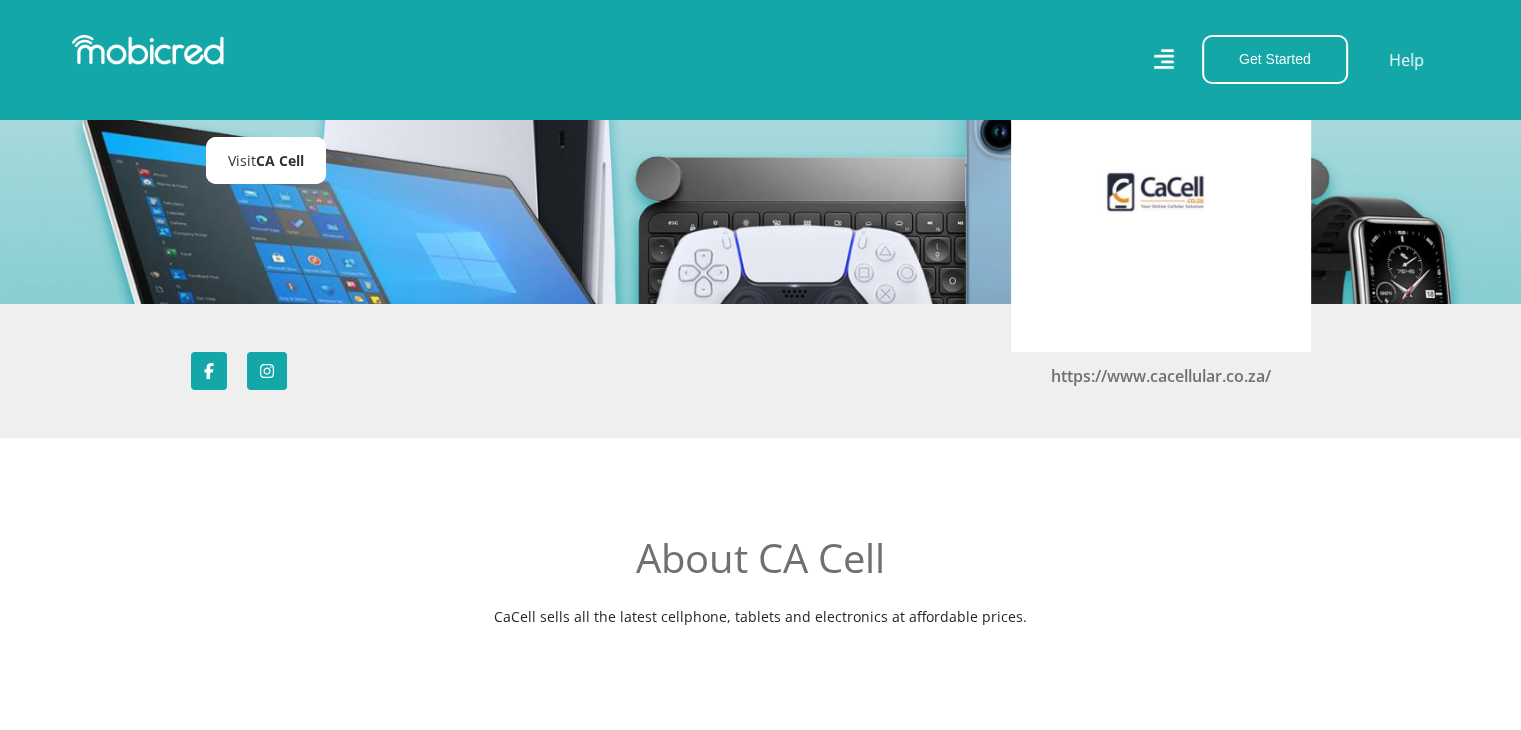 click on "CA Cell" at bounding box center [280, 160] 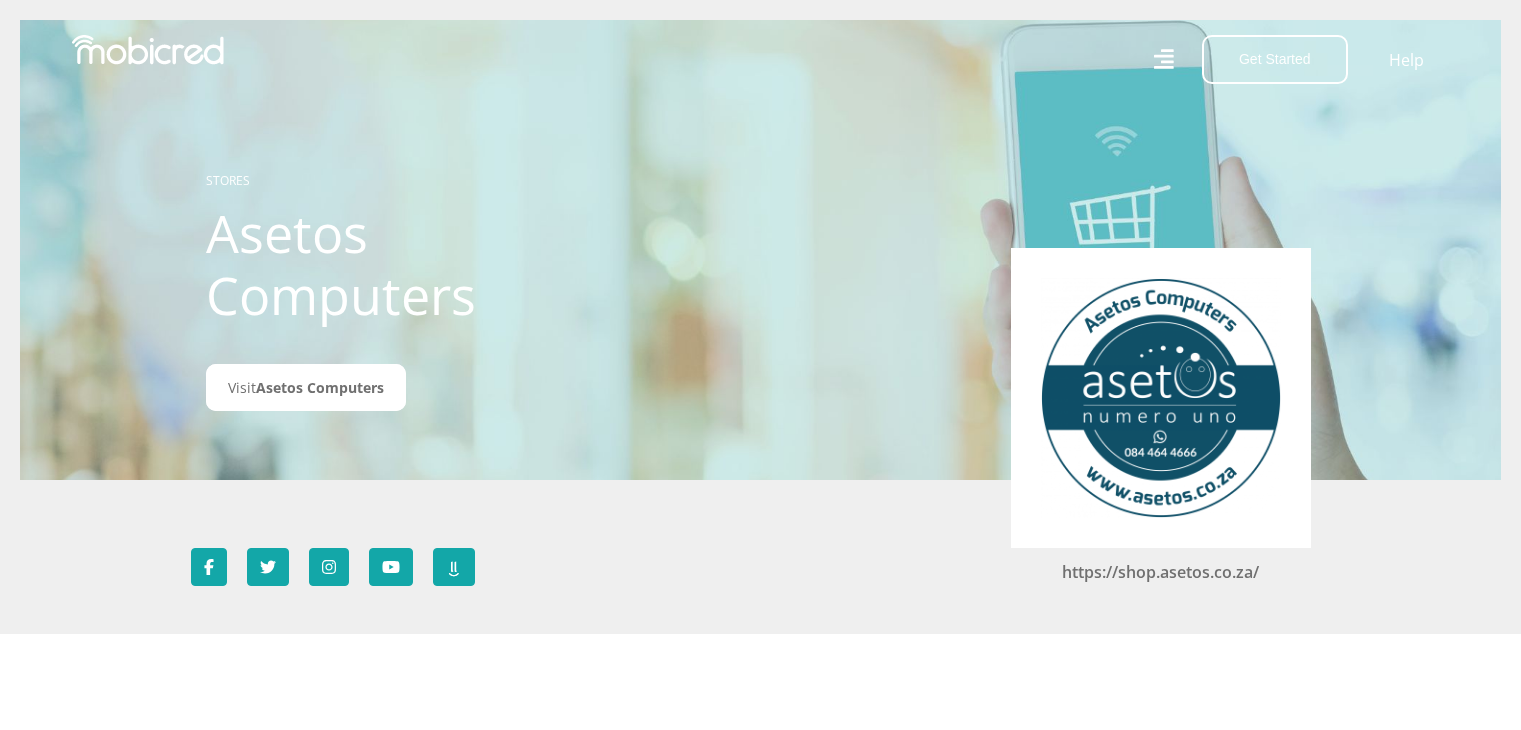 scroll, scrollTop: 0, scrollLeft: 0, axis: both 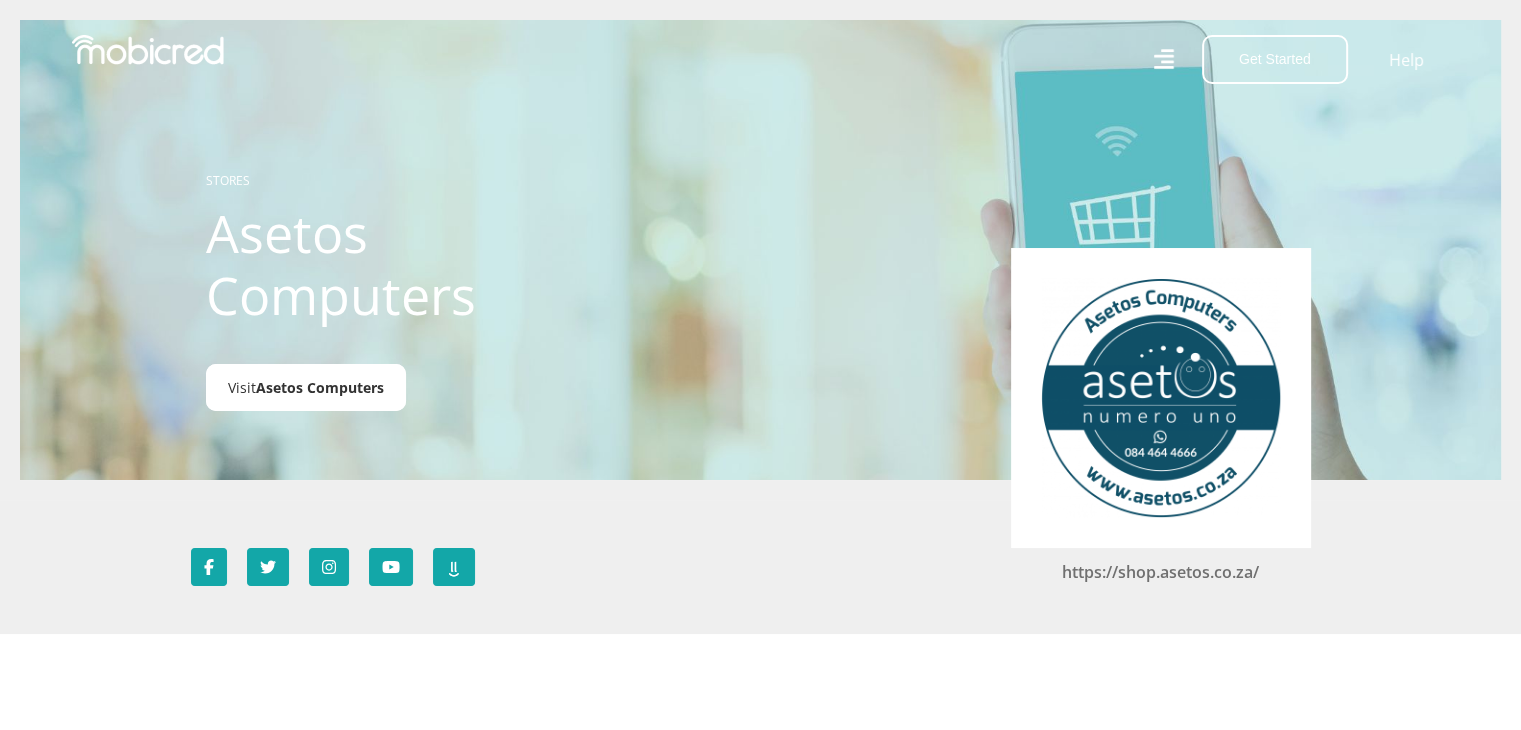 click on "Asetos Computers" at bounding box center [320, 387] 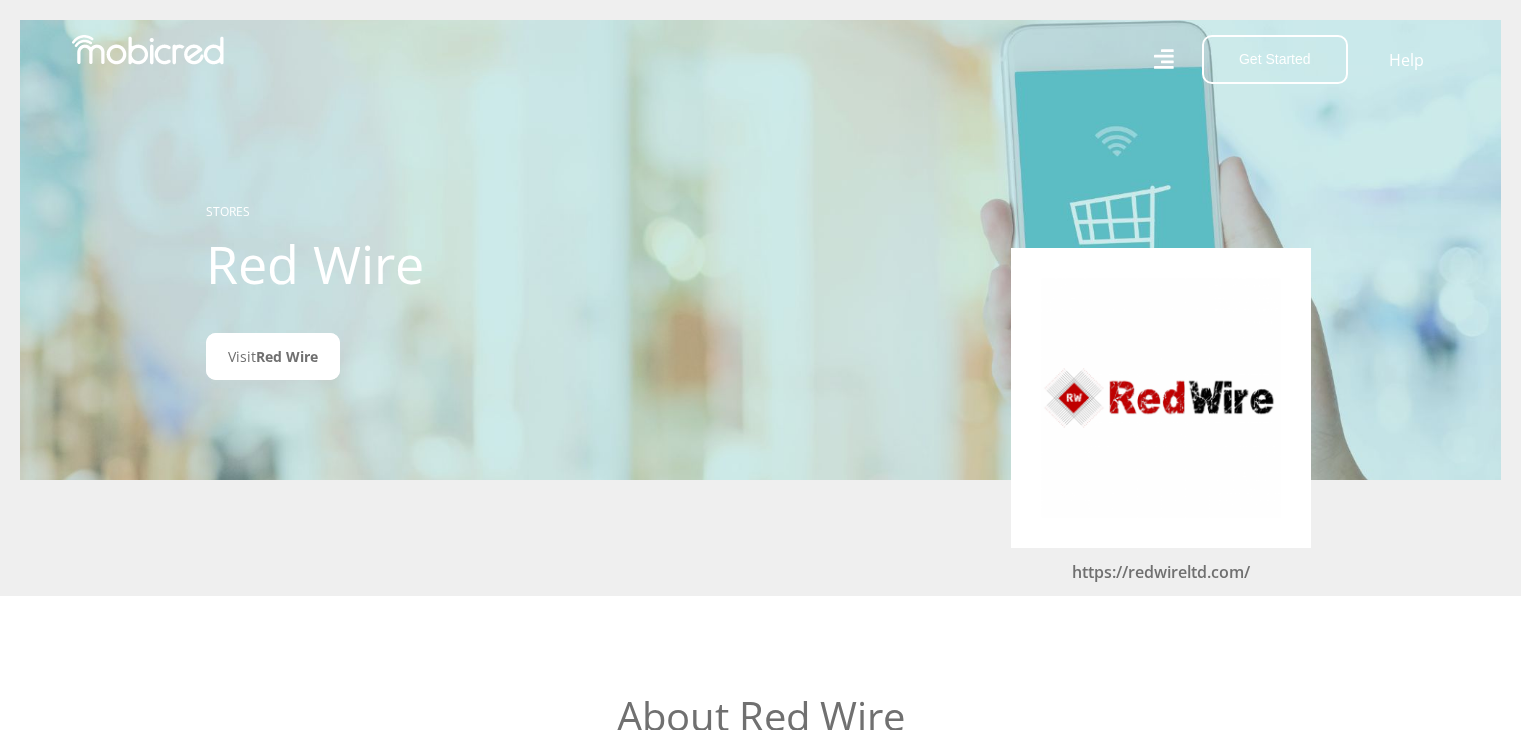 scroll, scrollTop: 0, scrollLeft: 0, axis: both 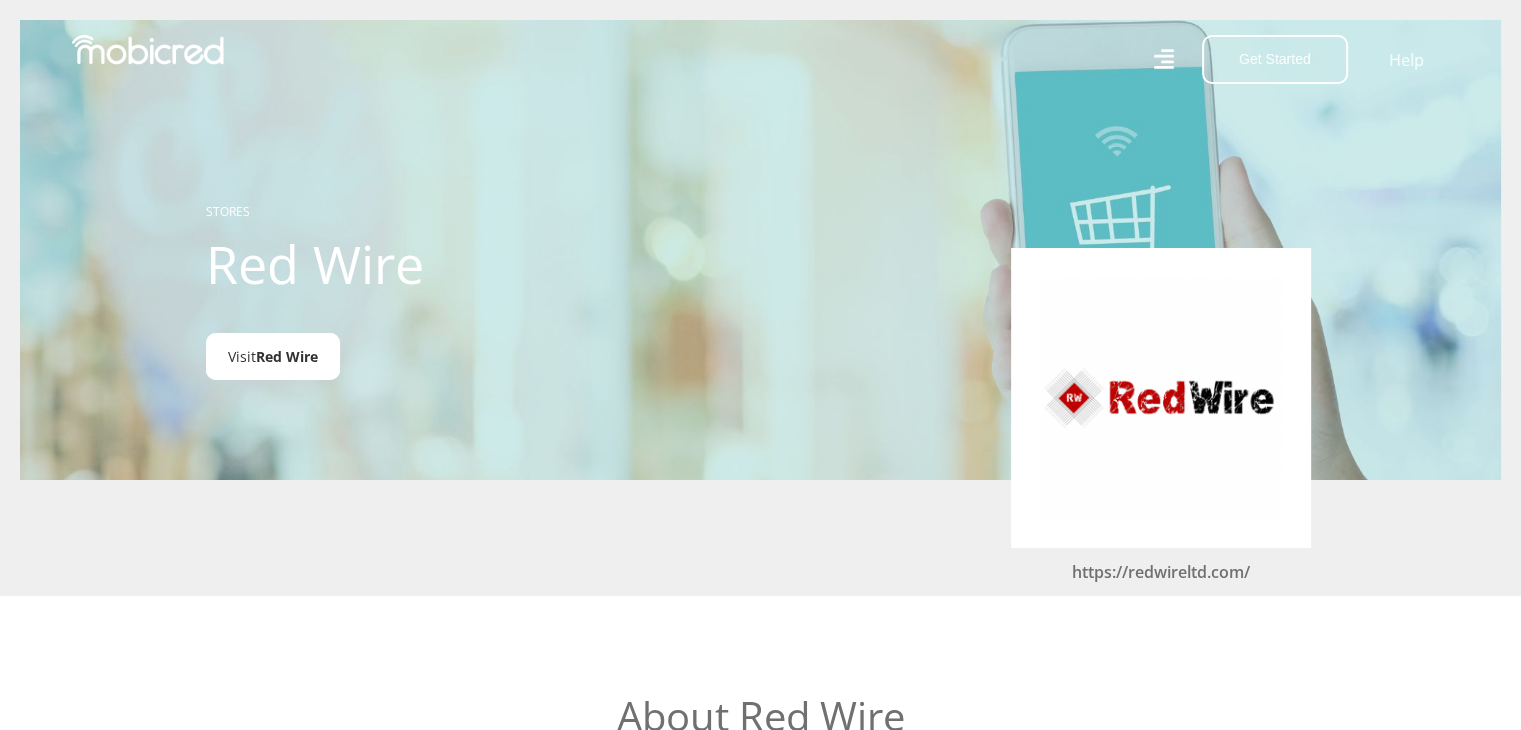 click on "Red Wire" at bounding box center (287, 356) 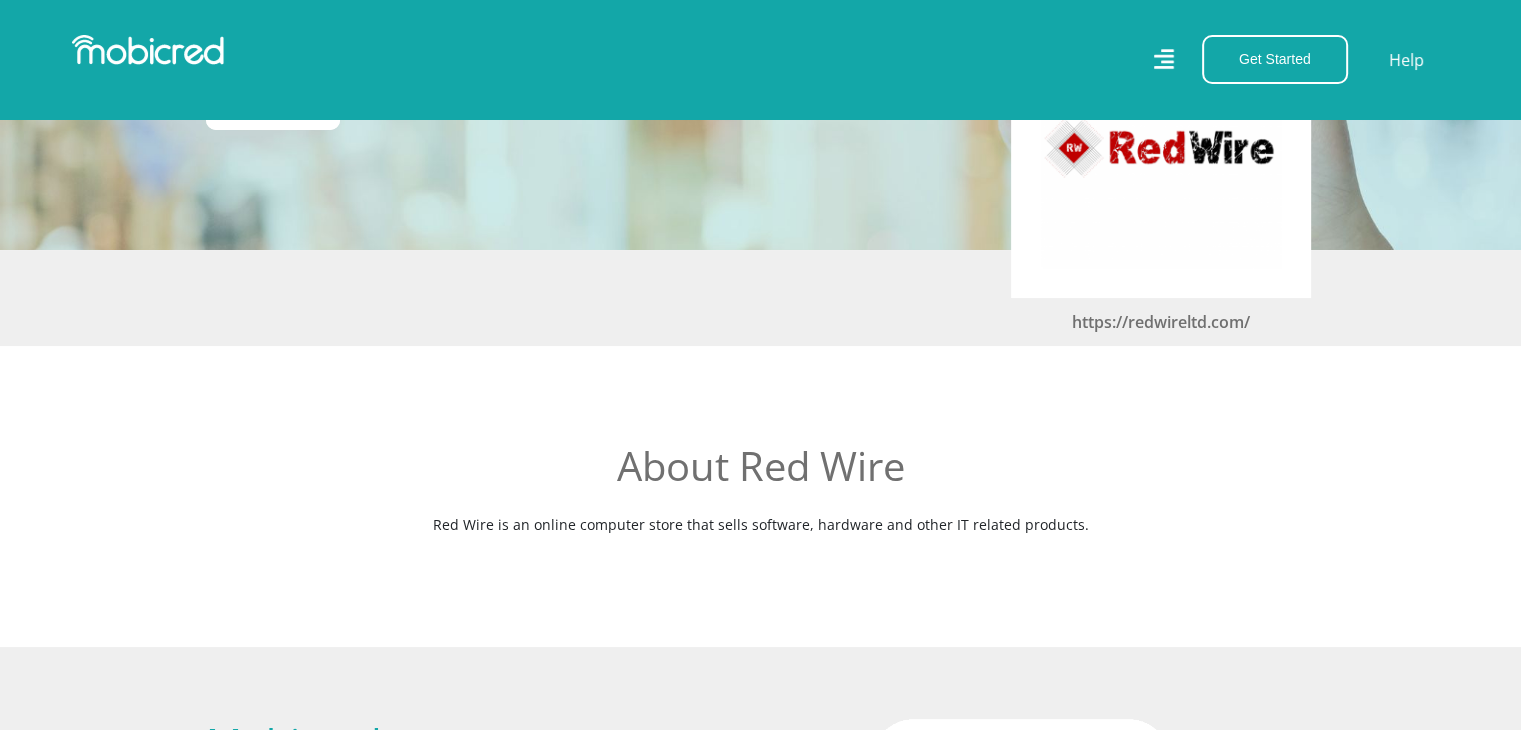 scroll, scrollTop: 251, scrollLeft: 0, axis: vertical 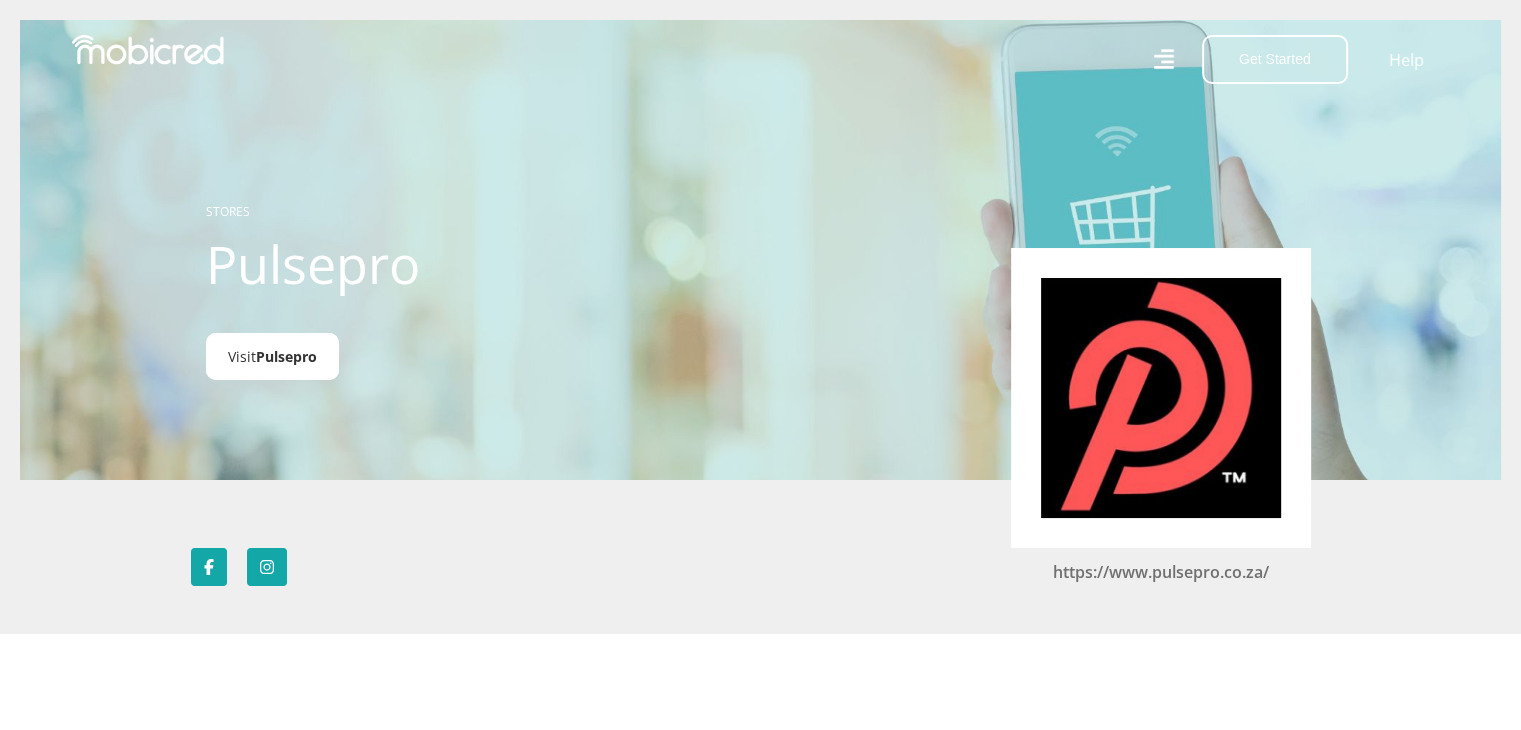 click on "Pulsepro" at bounding box center [286, 356] 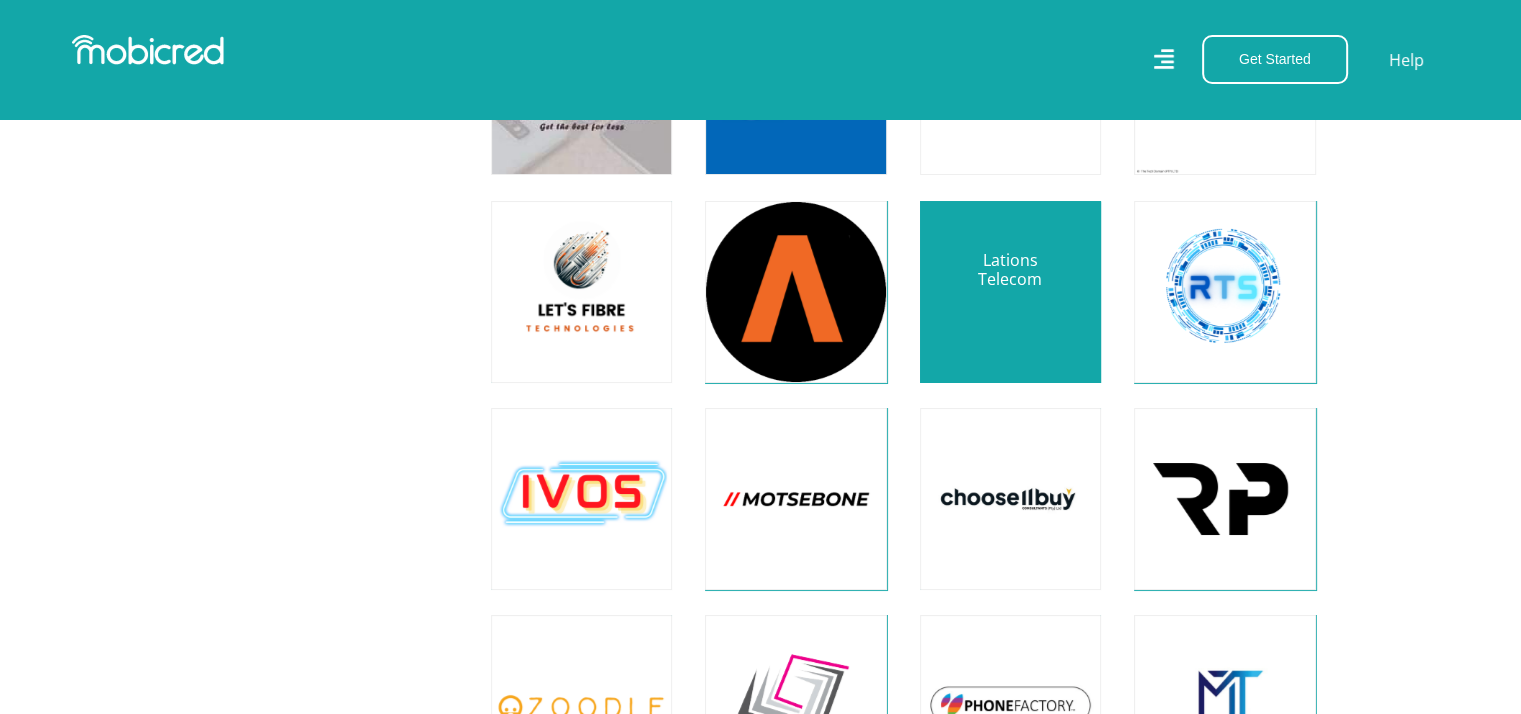 scroll, scrollTop: 15163, scrollLeft: 0, axis: vertical 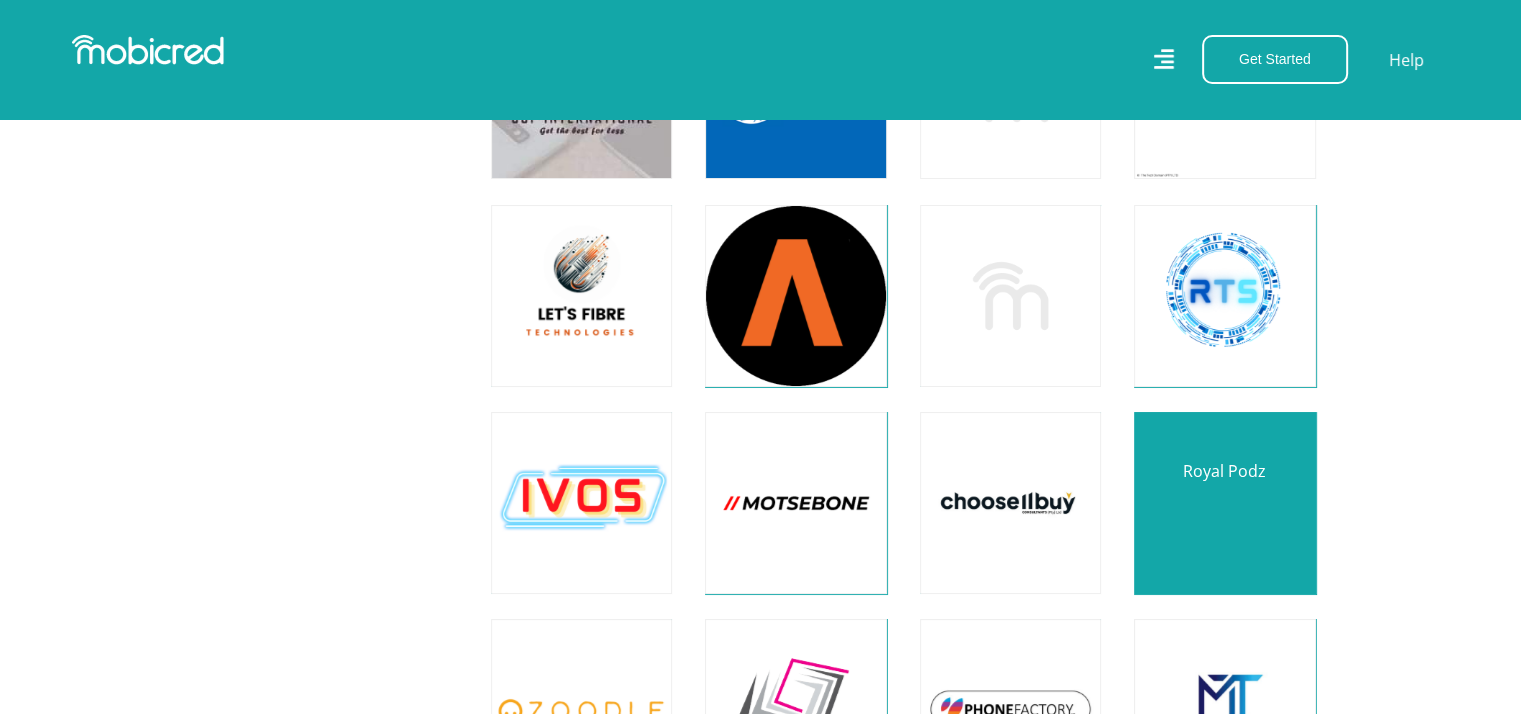 click at bounding box center [1224, 502] 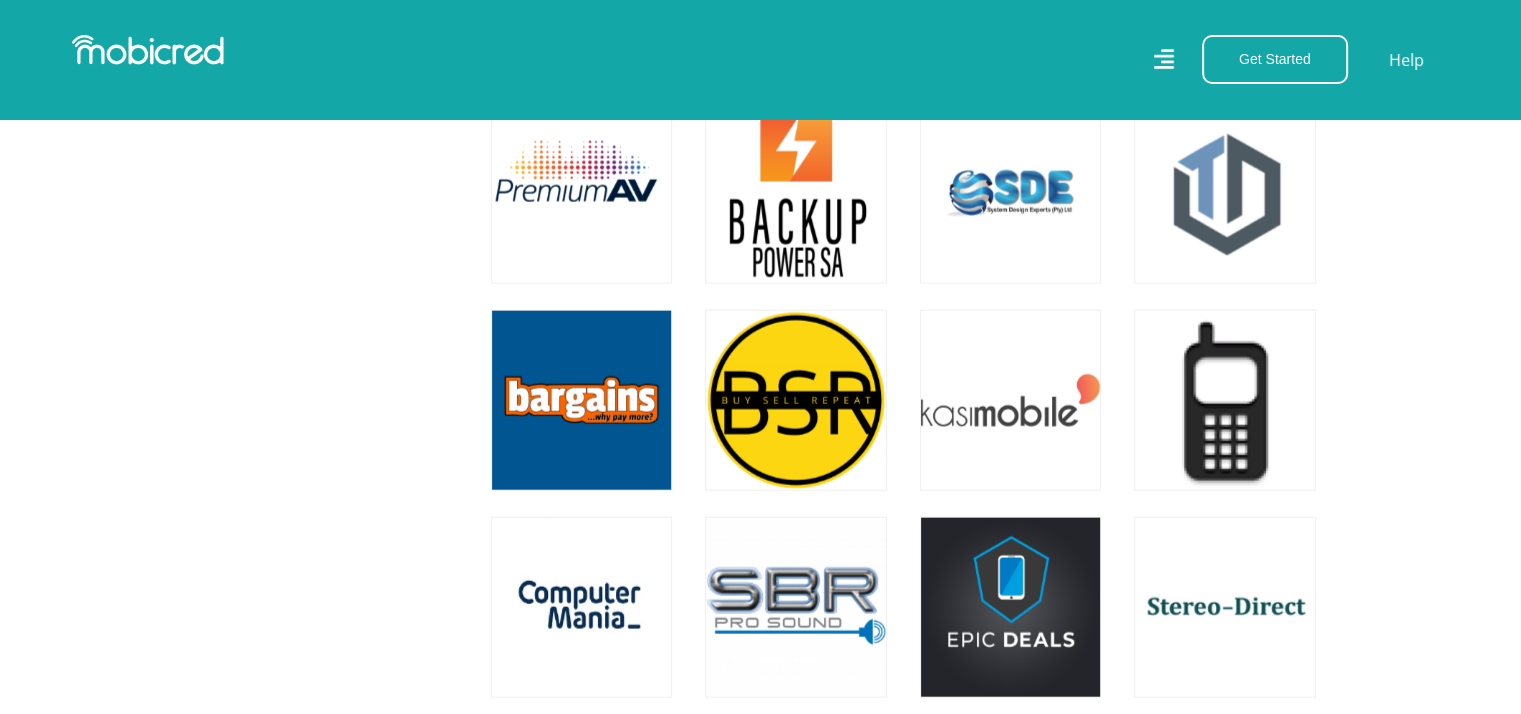 scroll, scrollTop: 12155, scrollLeft: 0, axis: vertical 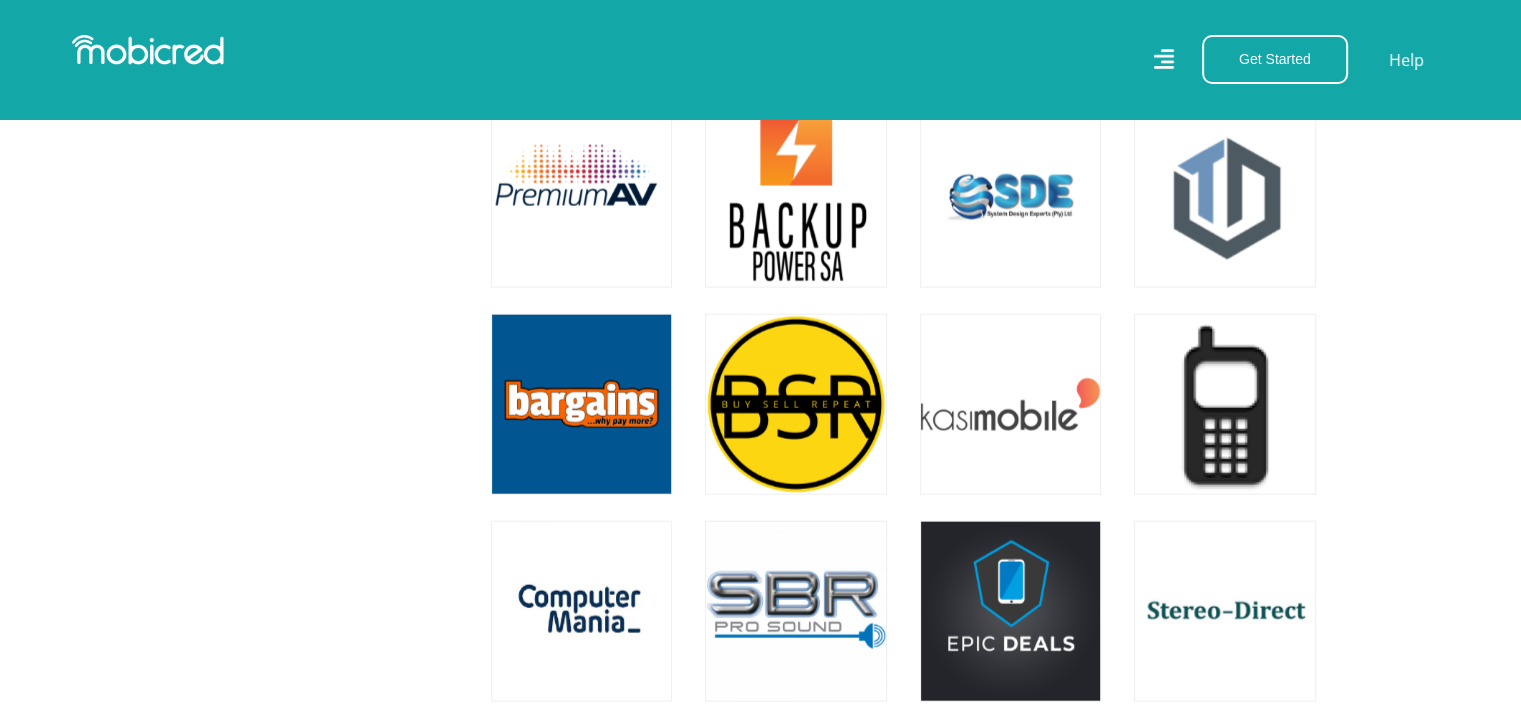 click on "Get Started
Open an Account
Account Holder Login
Help" at bounding box center [760, 59] 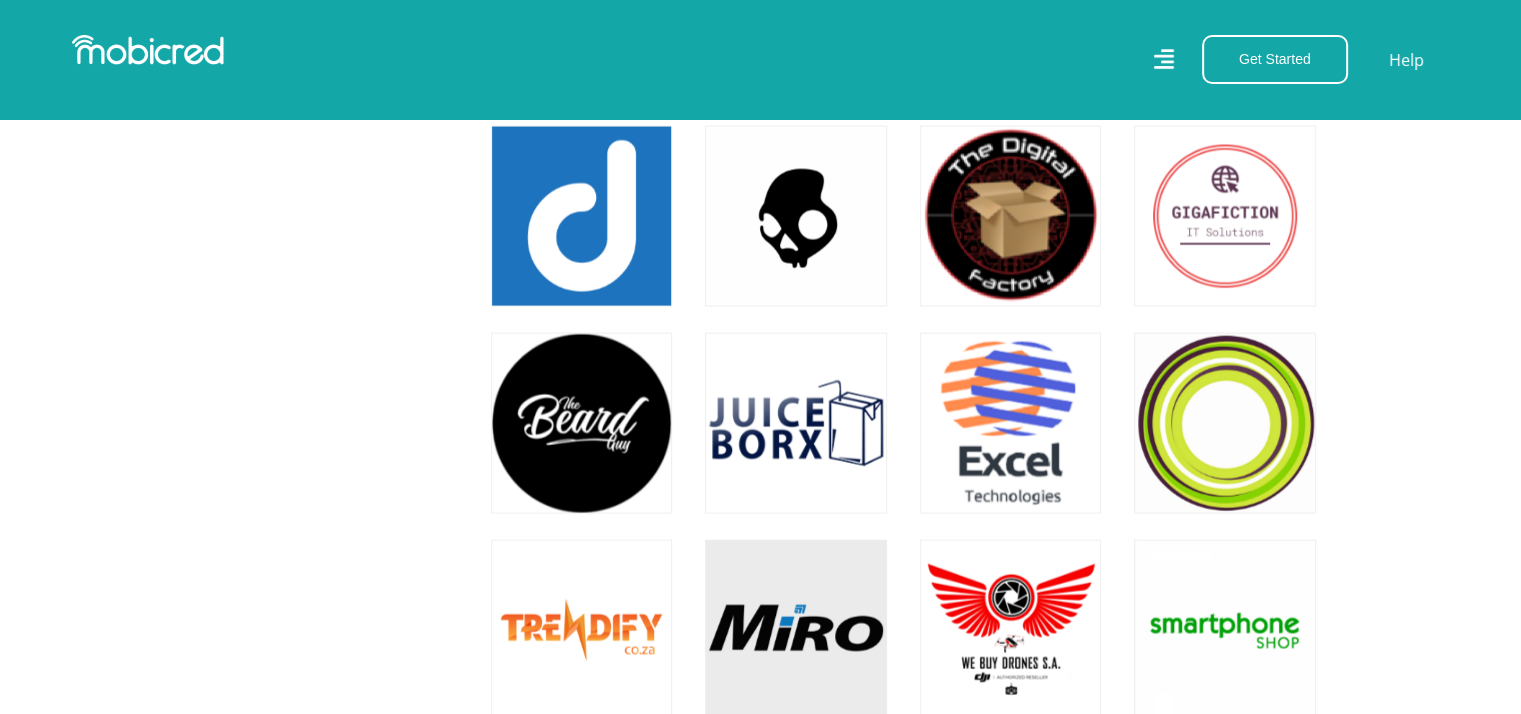 scroll, scrollTop: 4054, scrollLeft: 0, axis: vertical 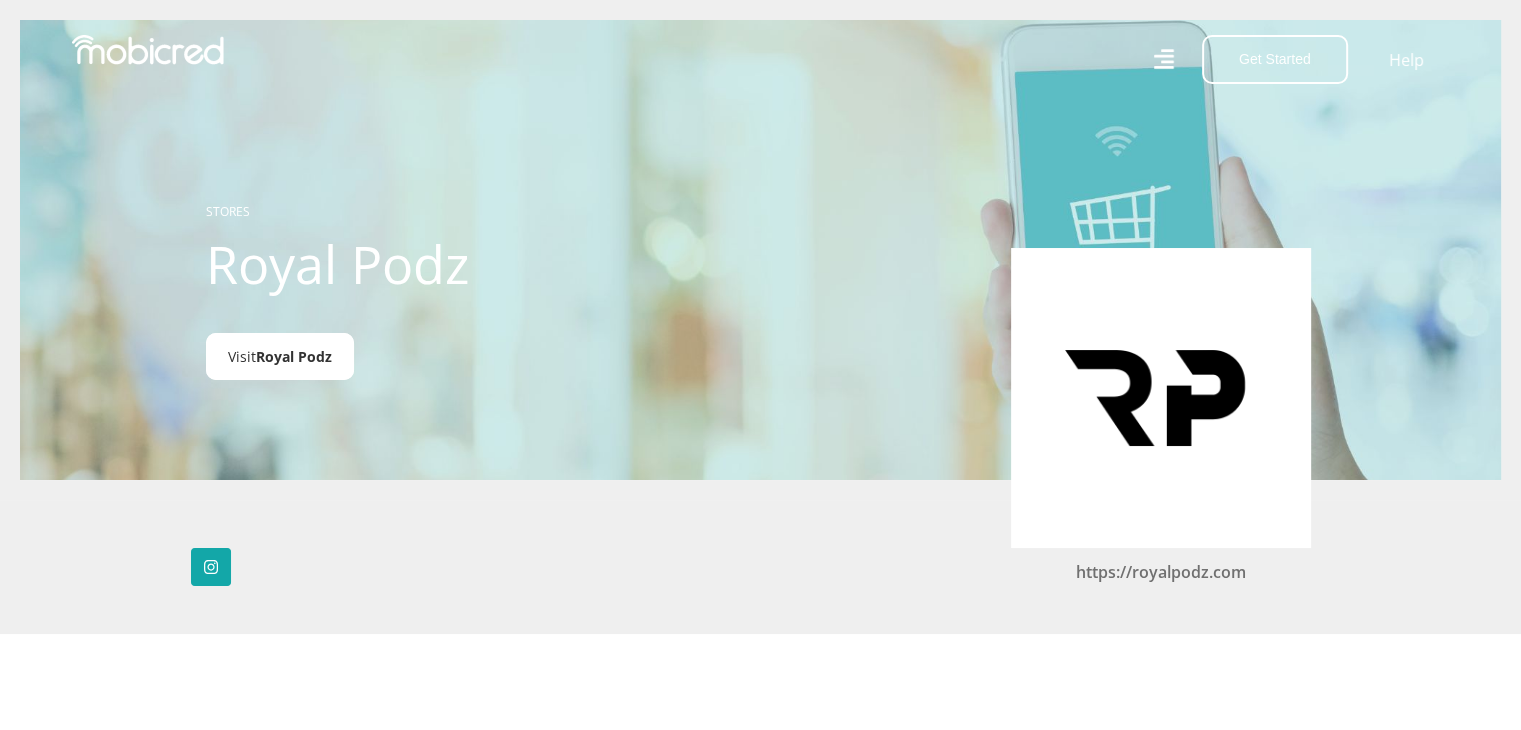click on "Royal Podz" at bounding box center [294, 356] 